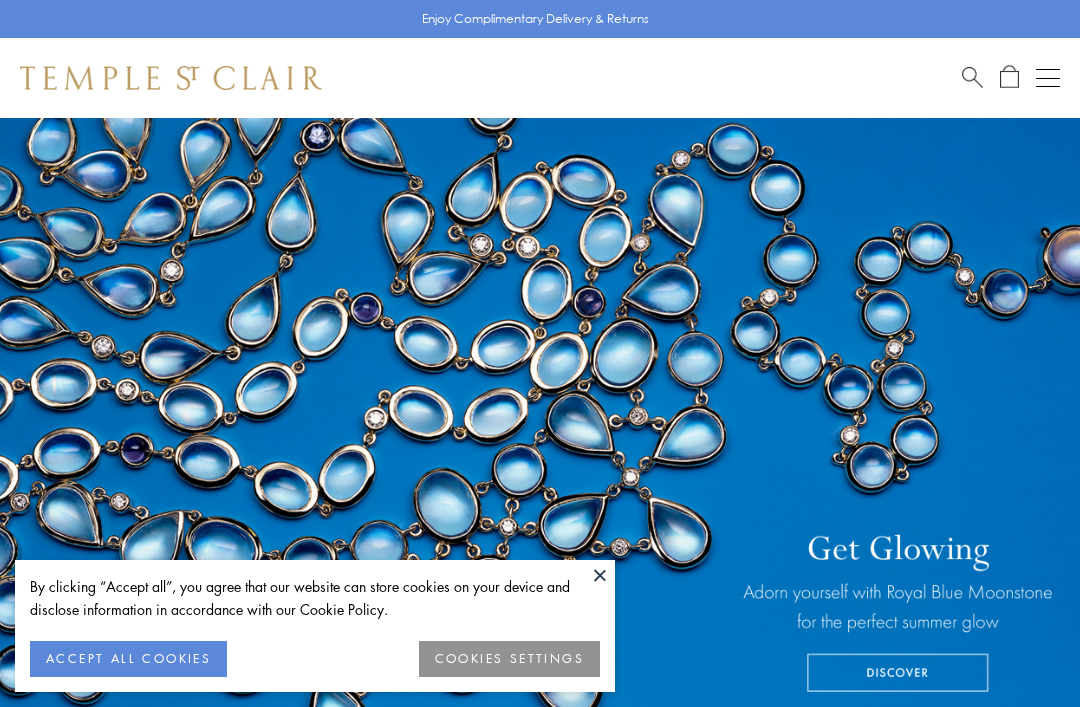 scroll, scrollTop: 0, scrollLeft: 0, axis: both 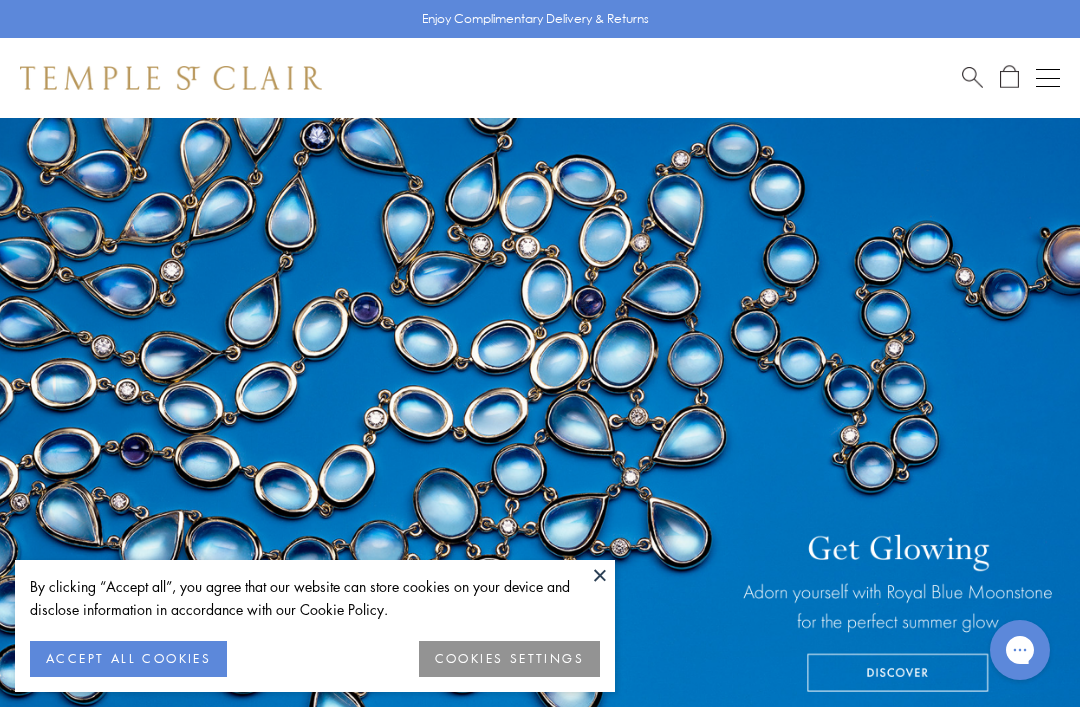 click at bounding box center (972, 75) 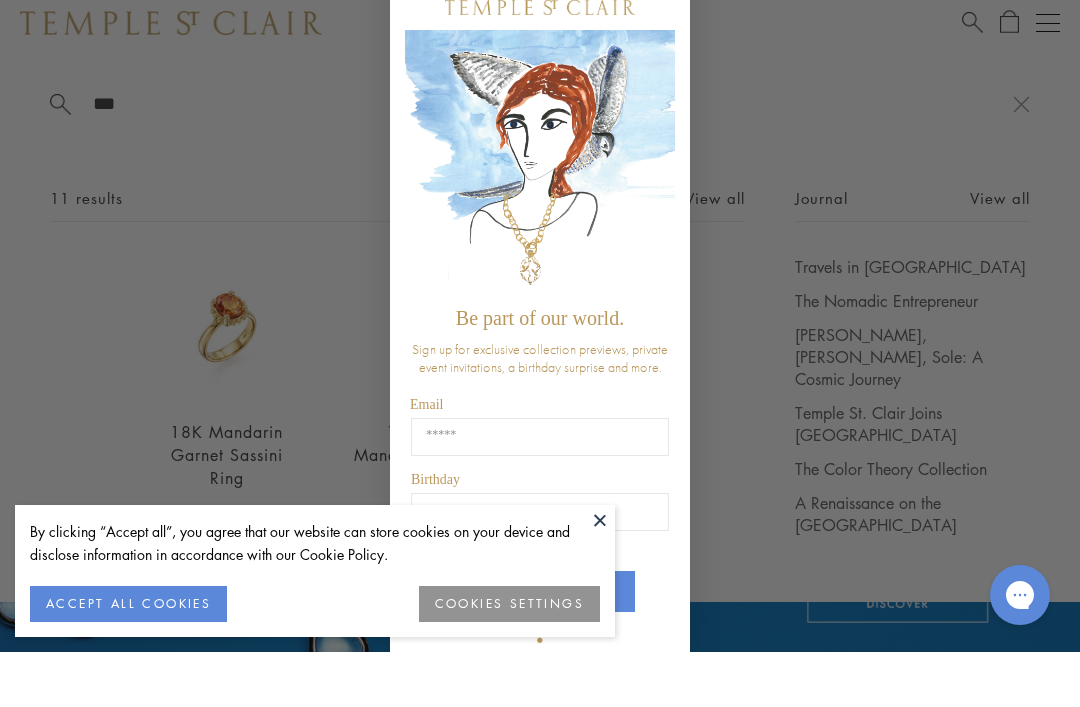 scroll, scrollTop: 69, scrollLeft: 0, axis: vertical 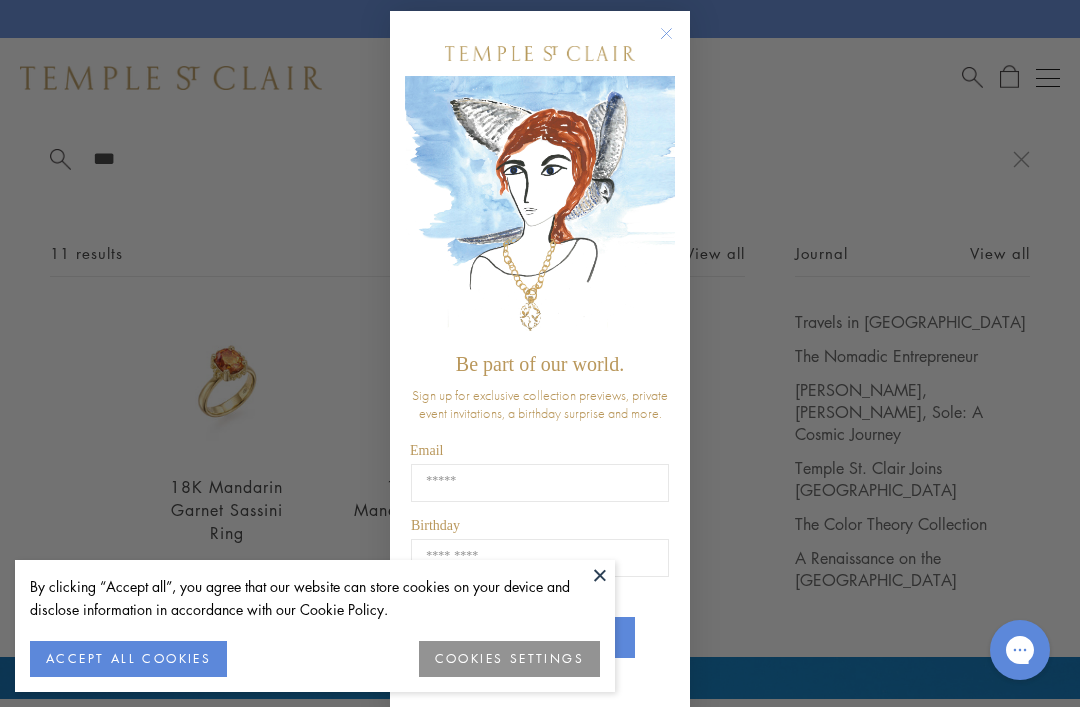 click 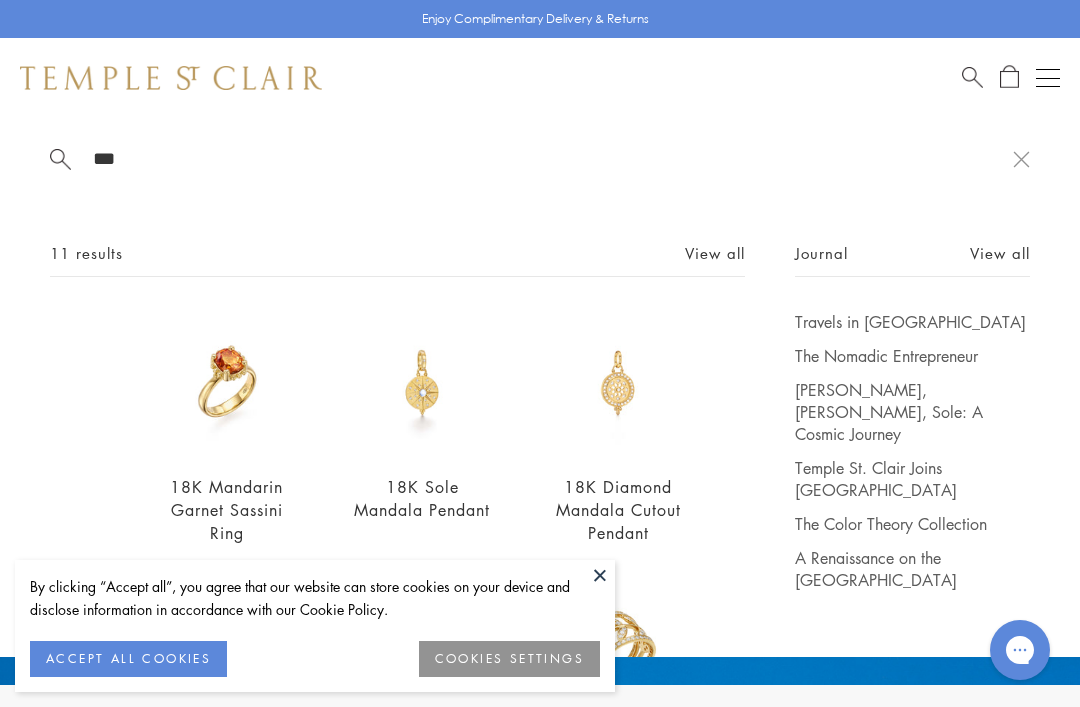 click at bounding box center (600, 575) 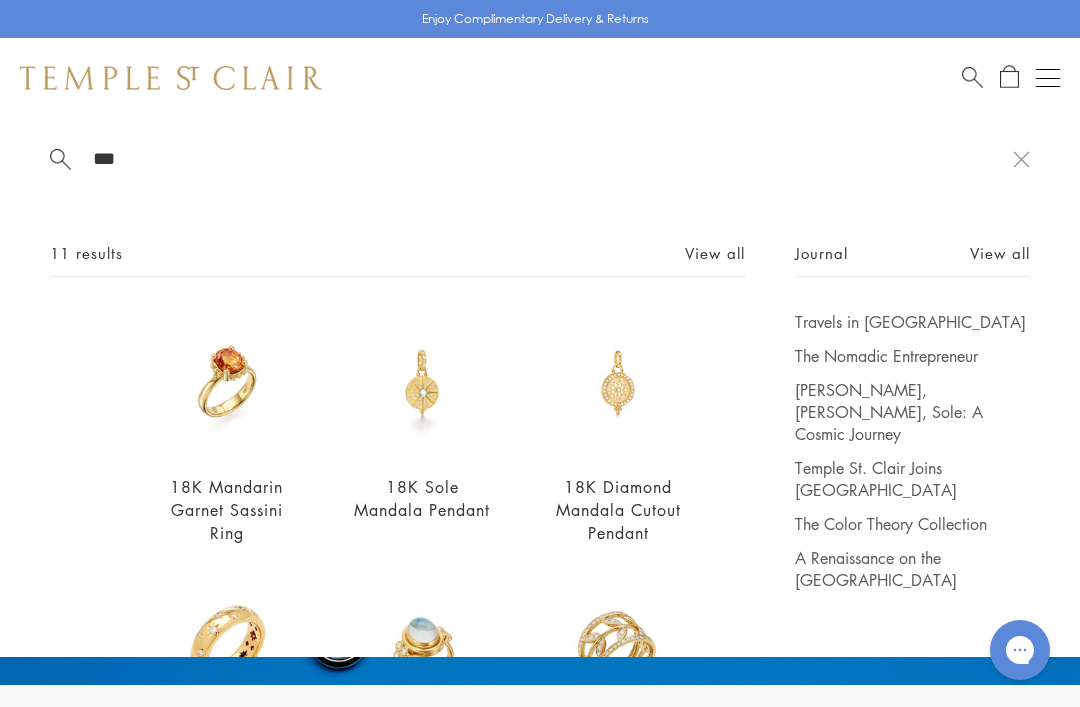 scroll, scrollTop: 0, scrollLeft: 0, axis: both 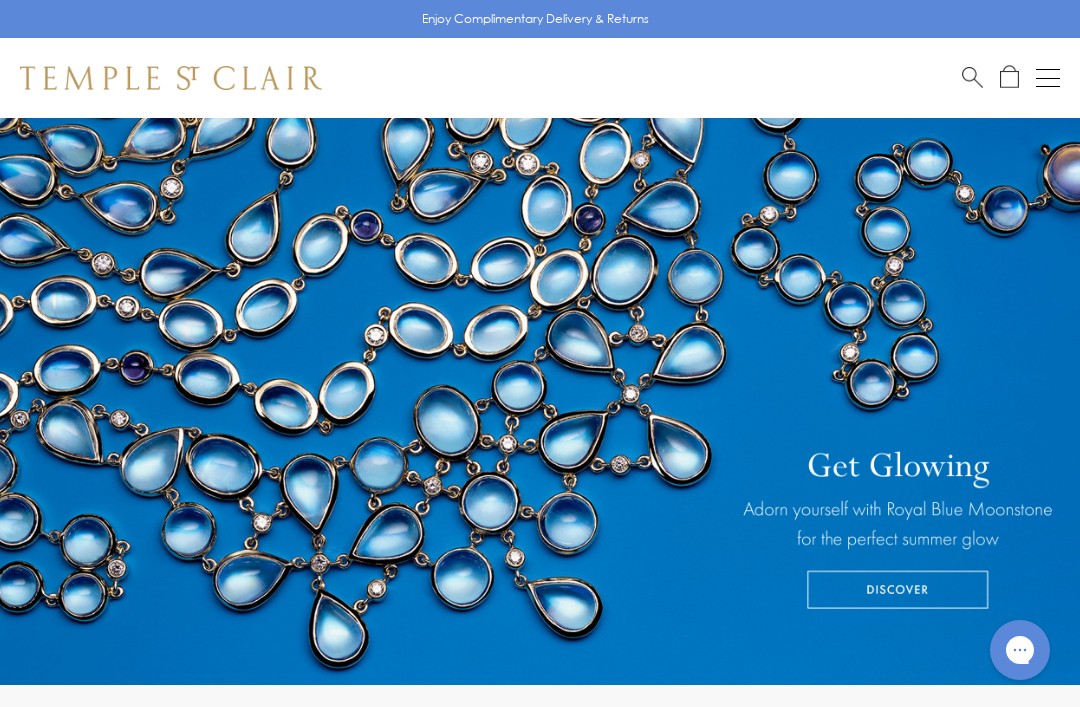 click at bounding box center (972, 75) 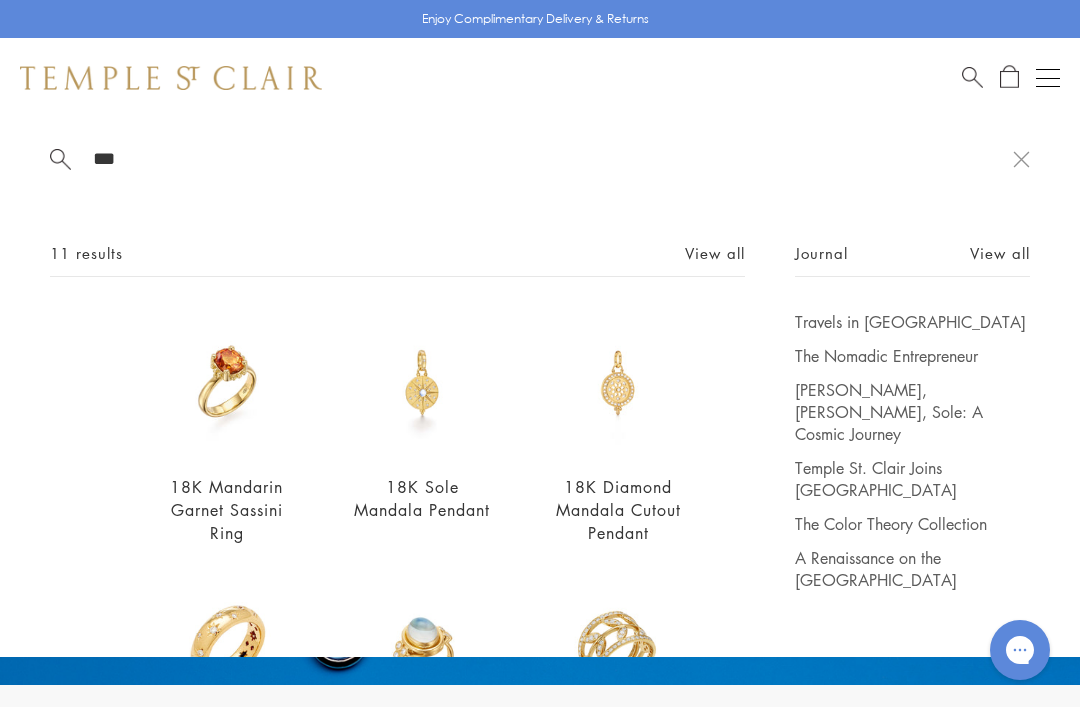 click at bounding box center [1021, 158] 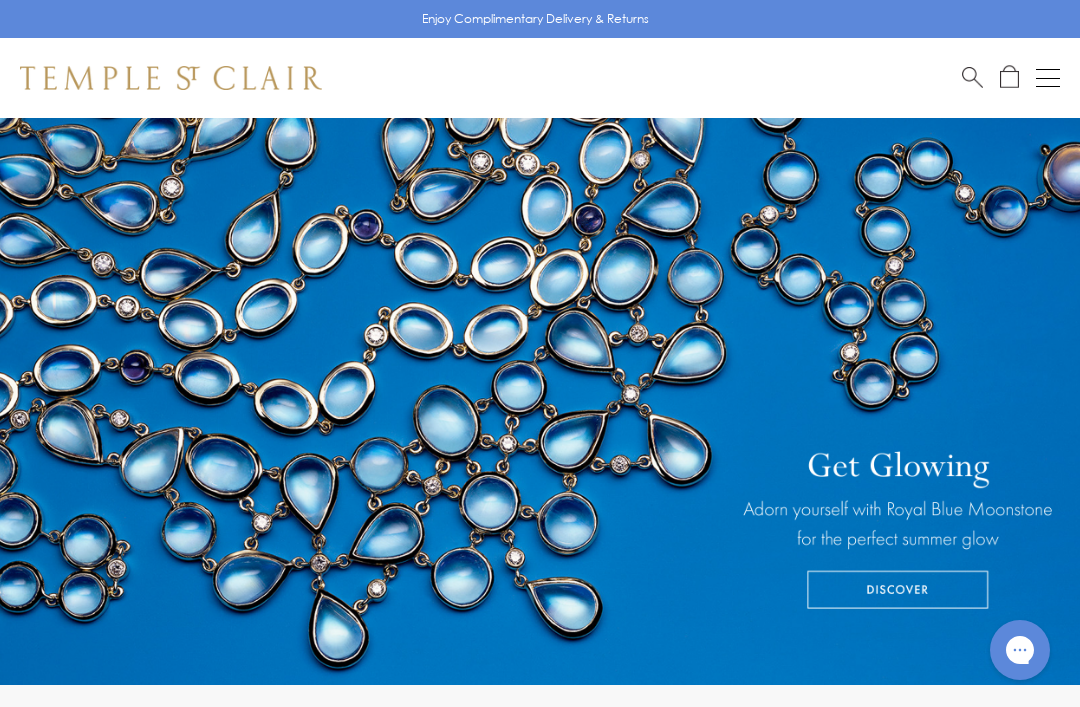 click at bounding box center [972, 75] 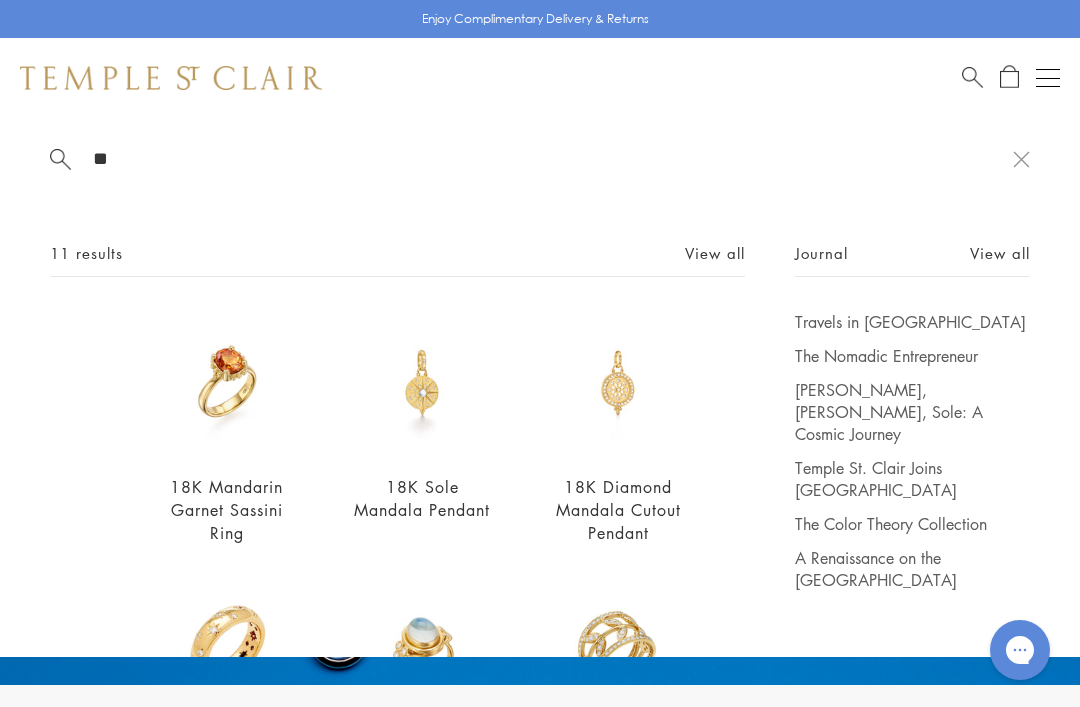 type on "*" 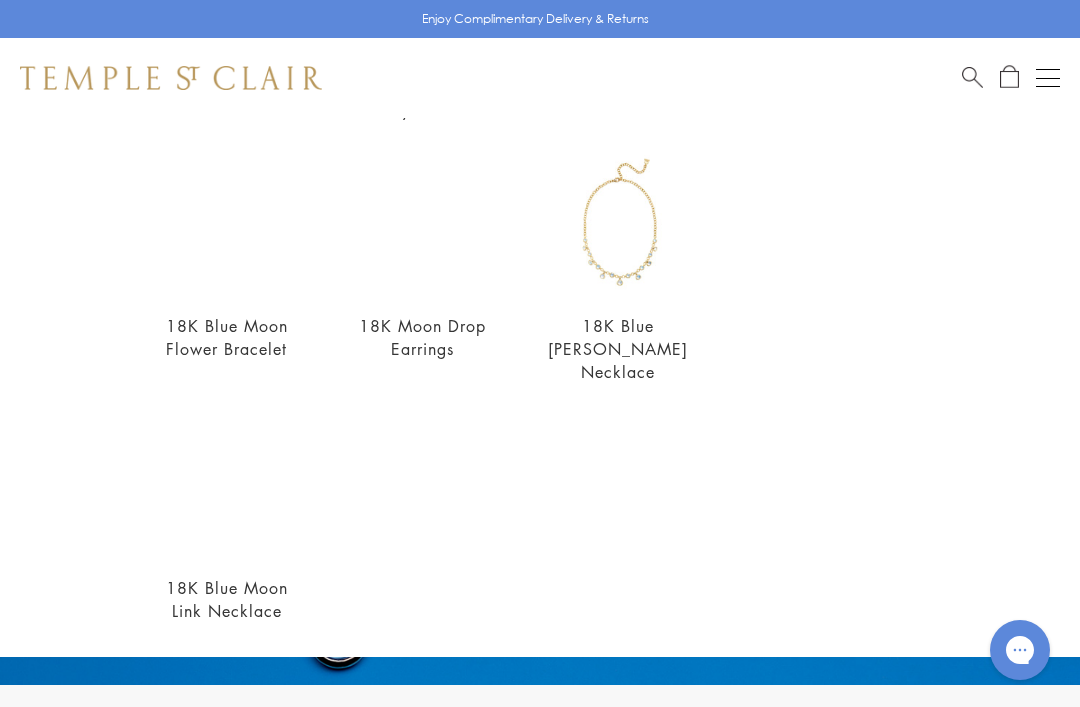scroll, scrollTop: 638, scrollLeft: 0, axis: vertical 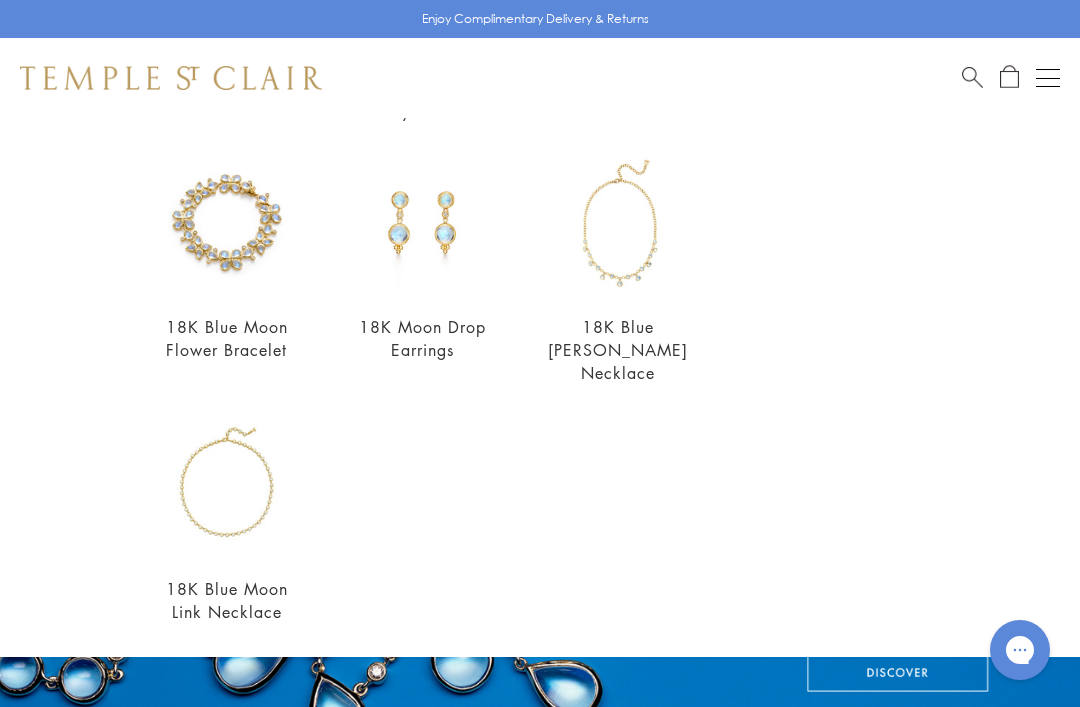 type on "****" 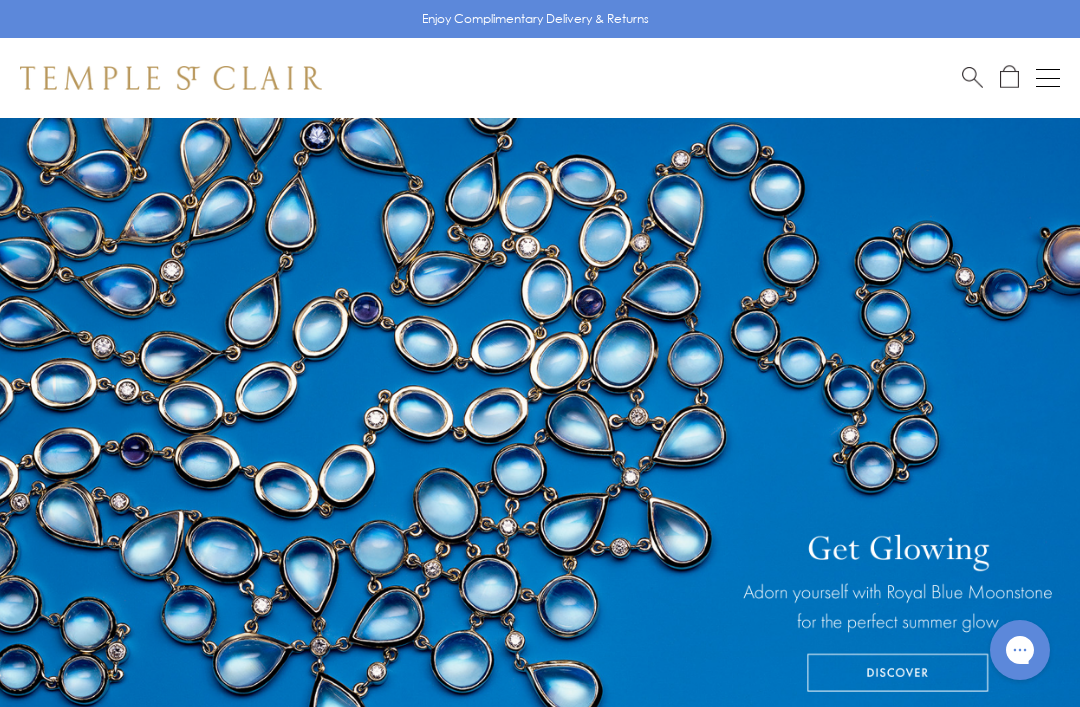 click at bounding box center [972, 75] 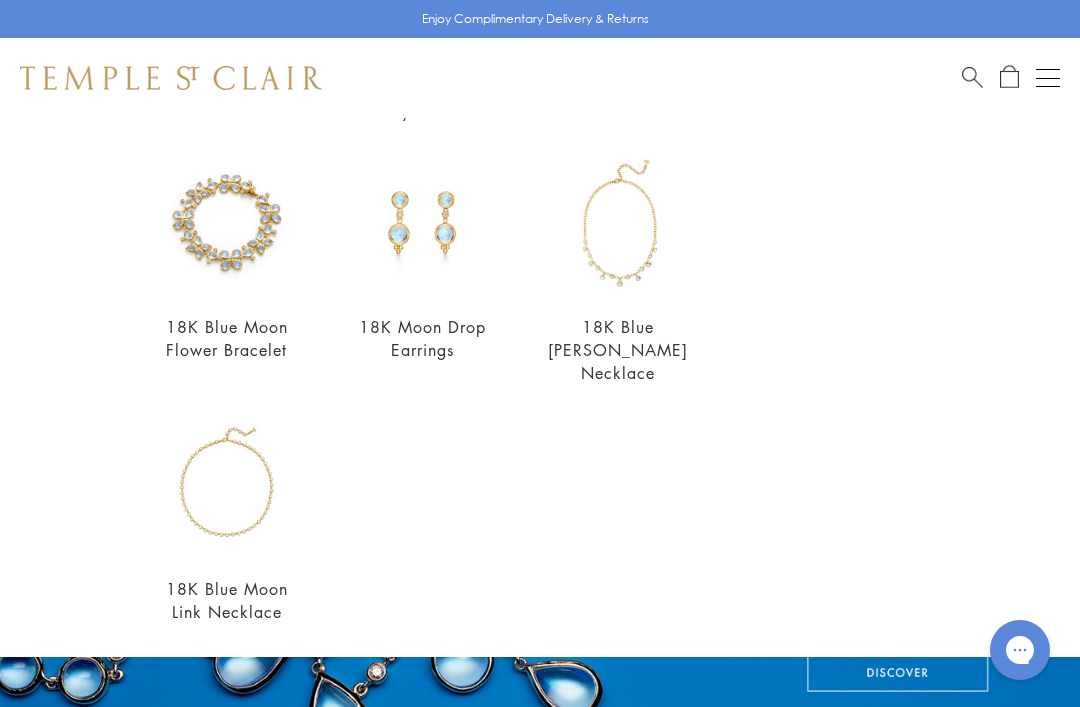 scroll, scrollTop: 0, scrollLeft: 0, axis: both 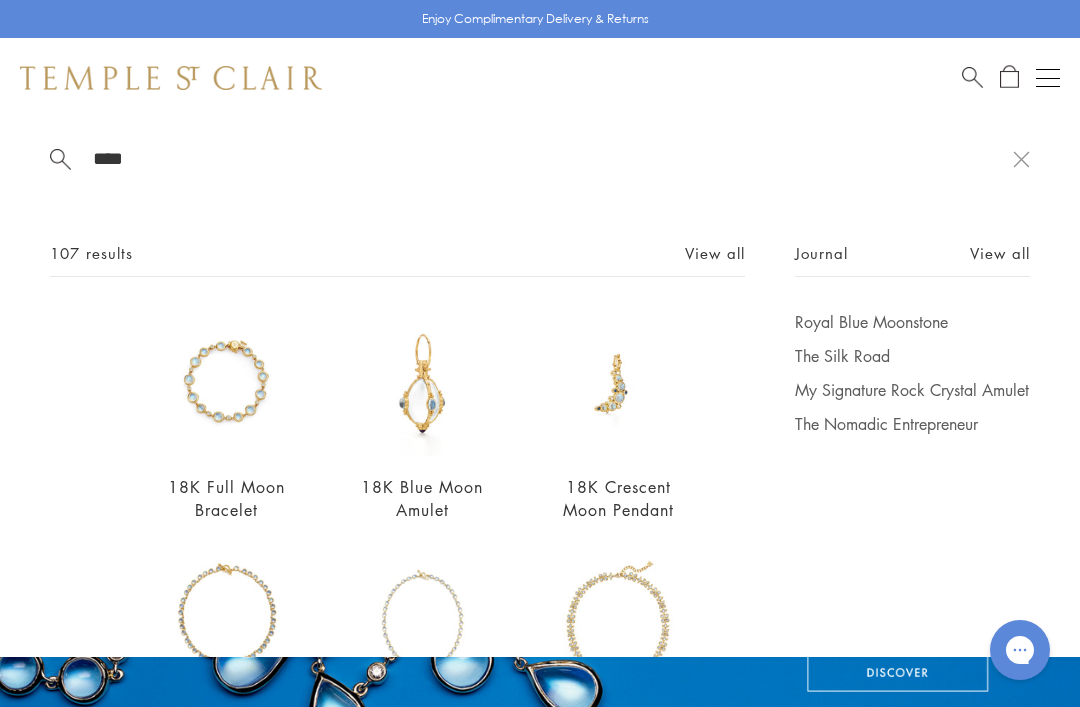 click at bounding box center [1048, 78] 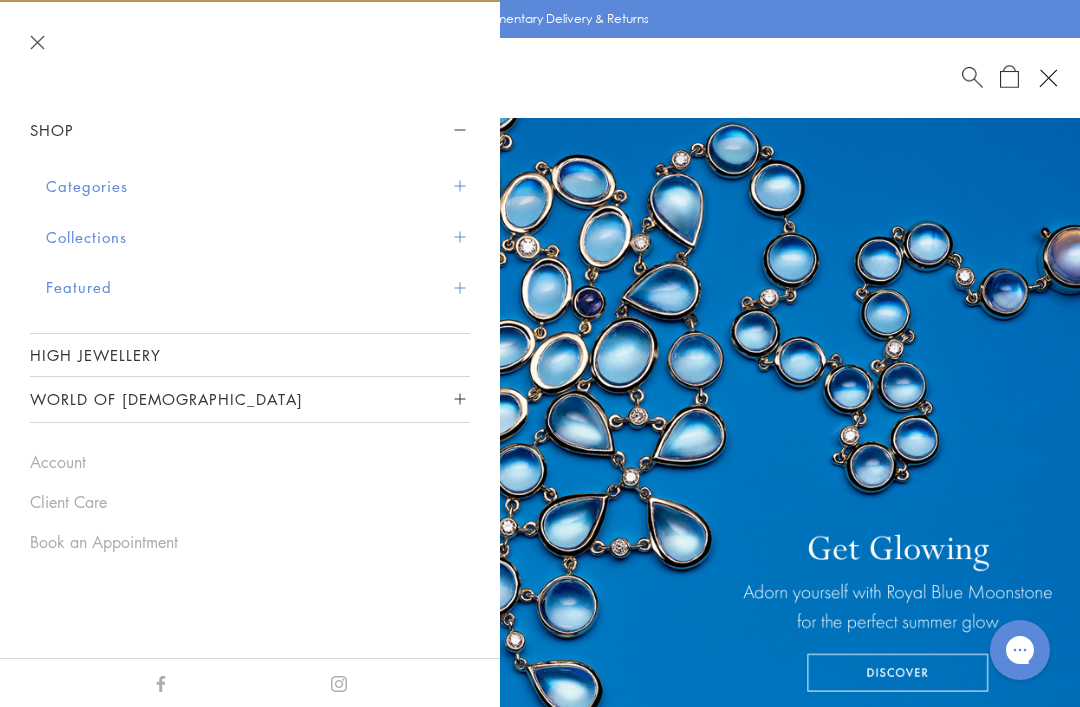 click on "Categories" at bounding box center [258, 186] 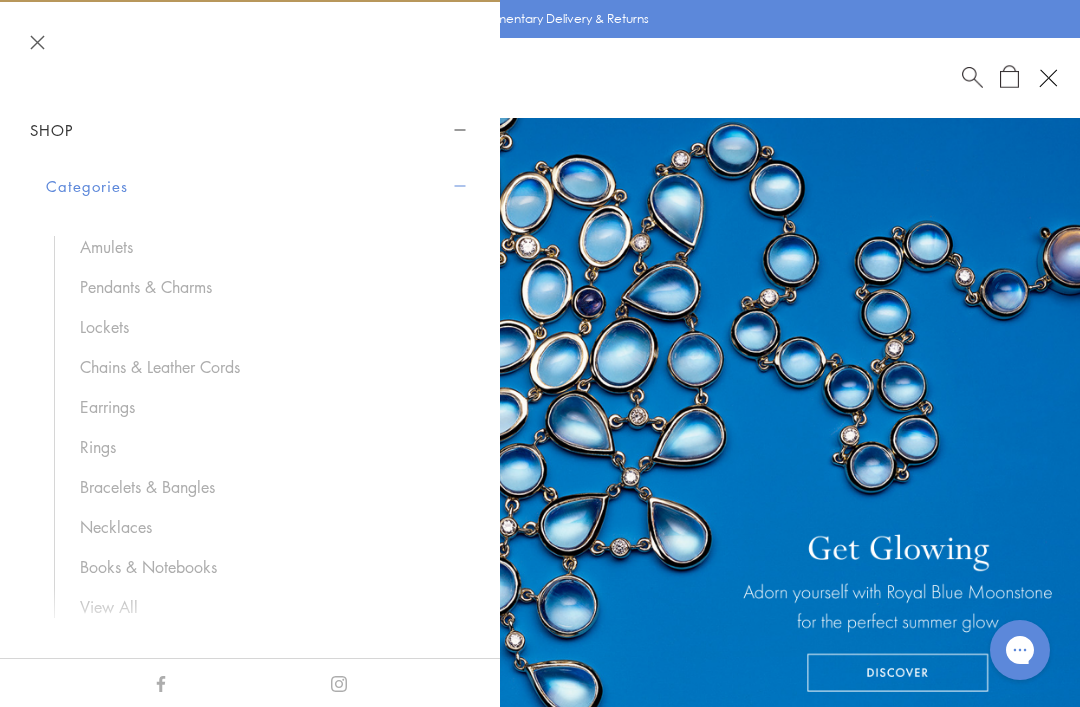 click on "Pendants & Charms" at bounding box center (265, 287) 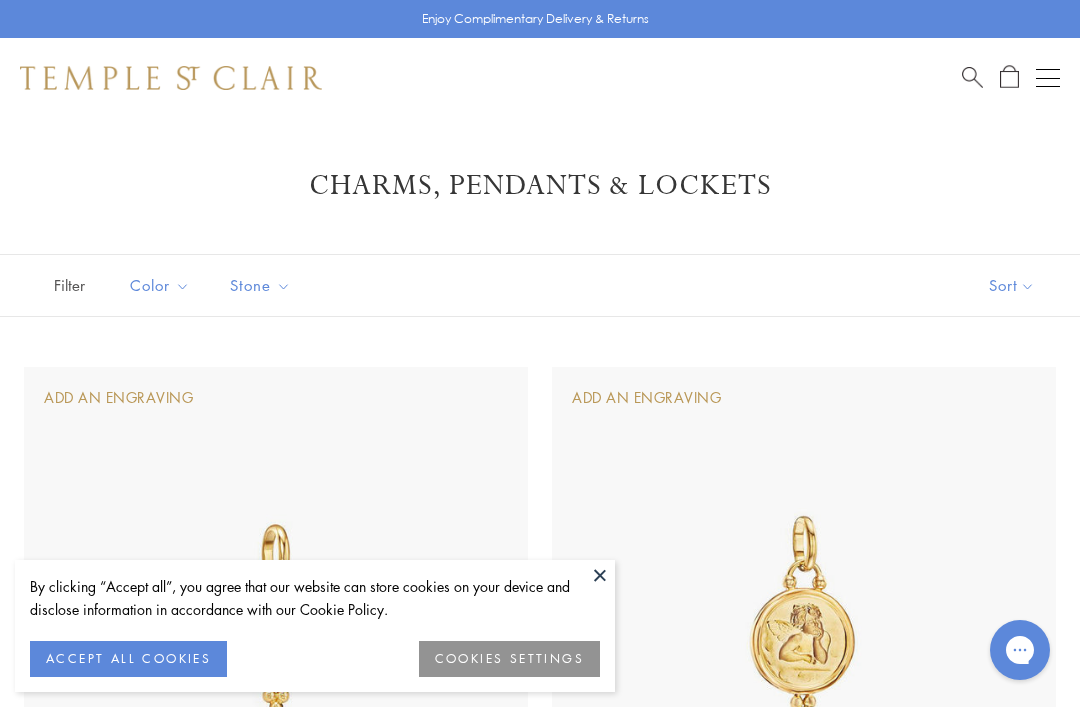 scroll, scrollTop: 0, scrollLeft: 0, axis: both 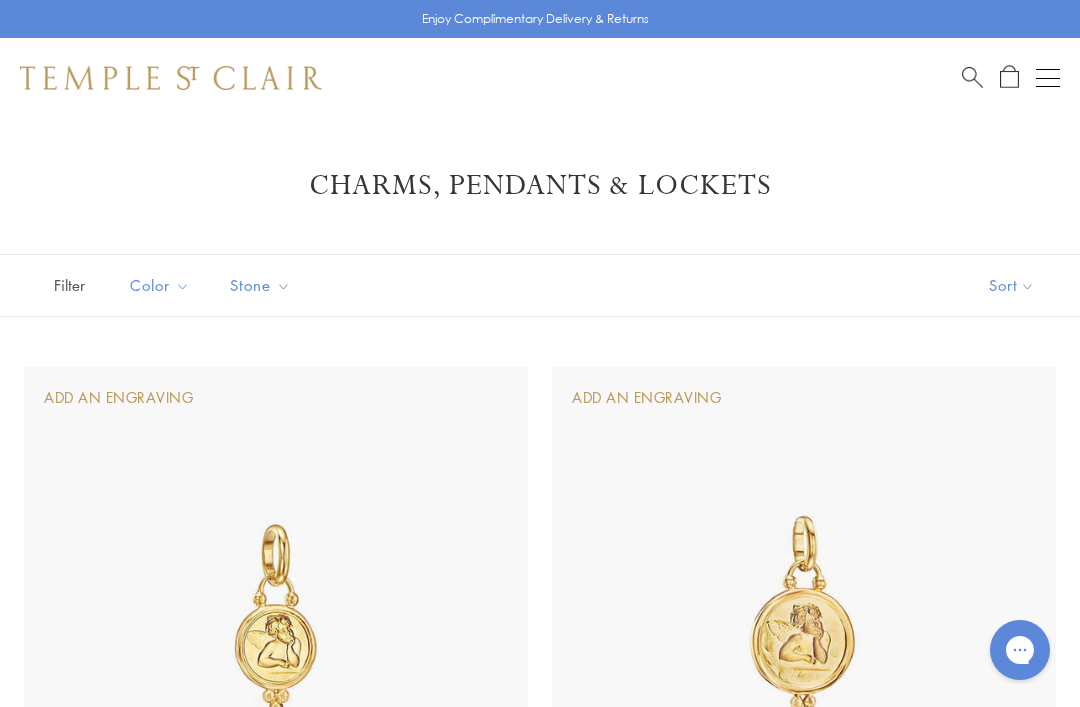 click on "Sort" at bounding box center (1012, 285) 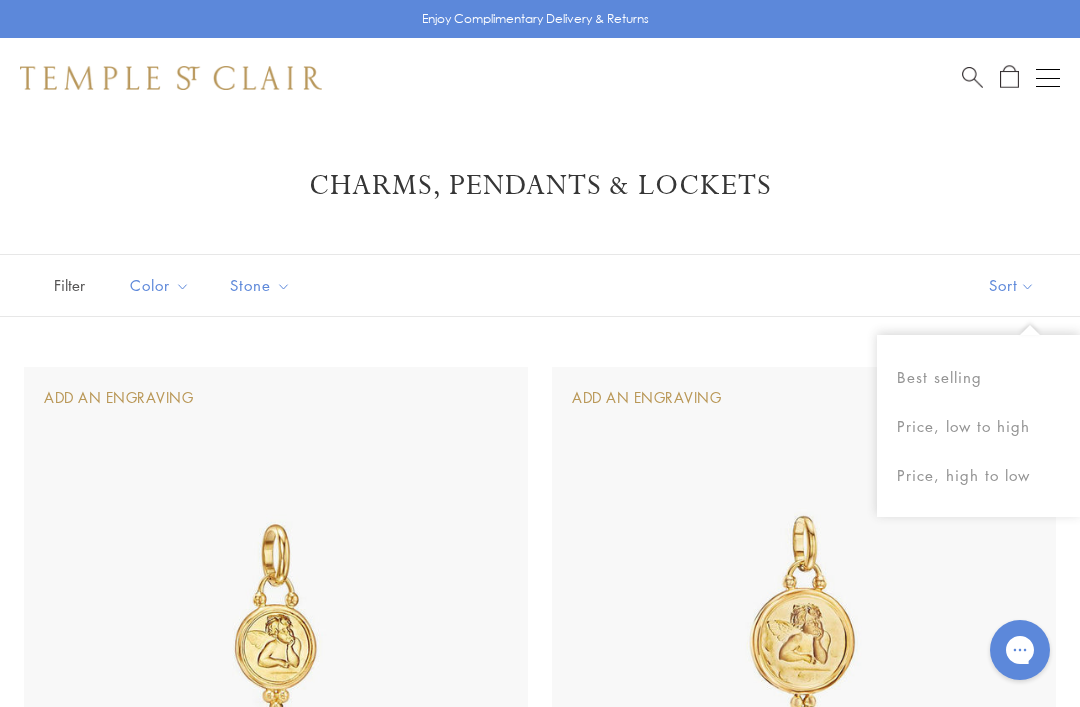 click on "Price, high to low" at bounding box center (978, 475) 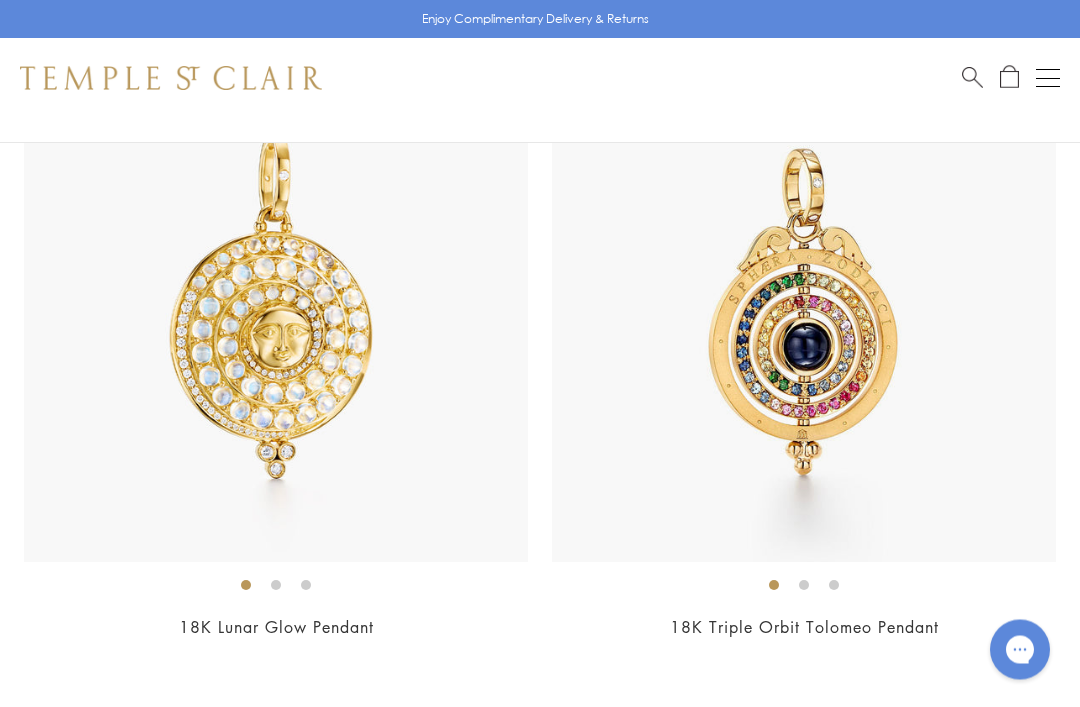 scroll, scrollTop: 2286, scrollLeft: 0, axis: vertical 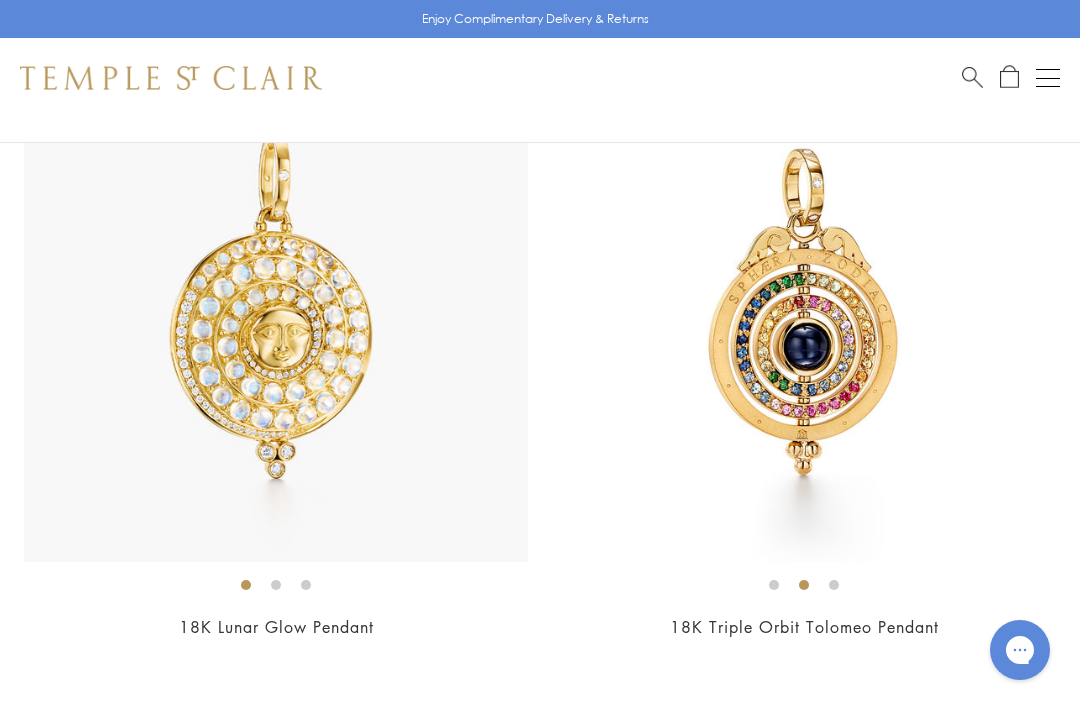 click at bounding box center (972, 75) 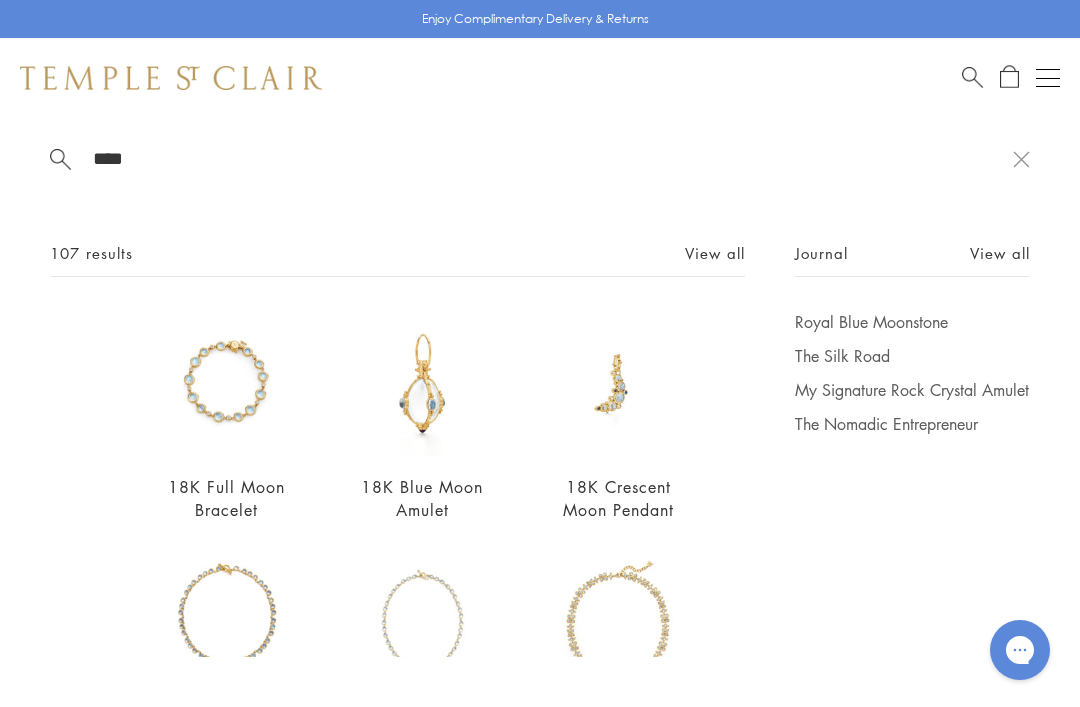 type on "****" 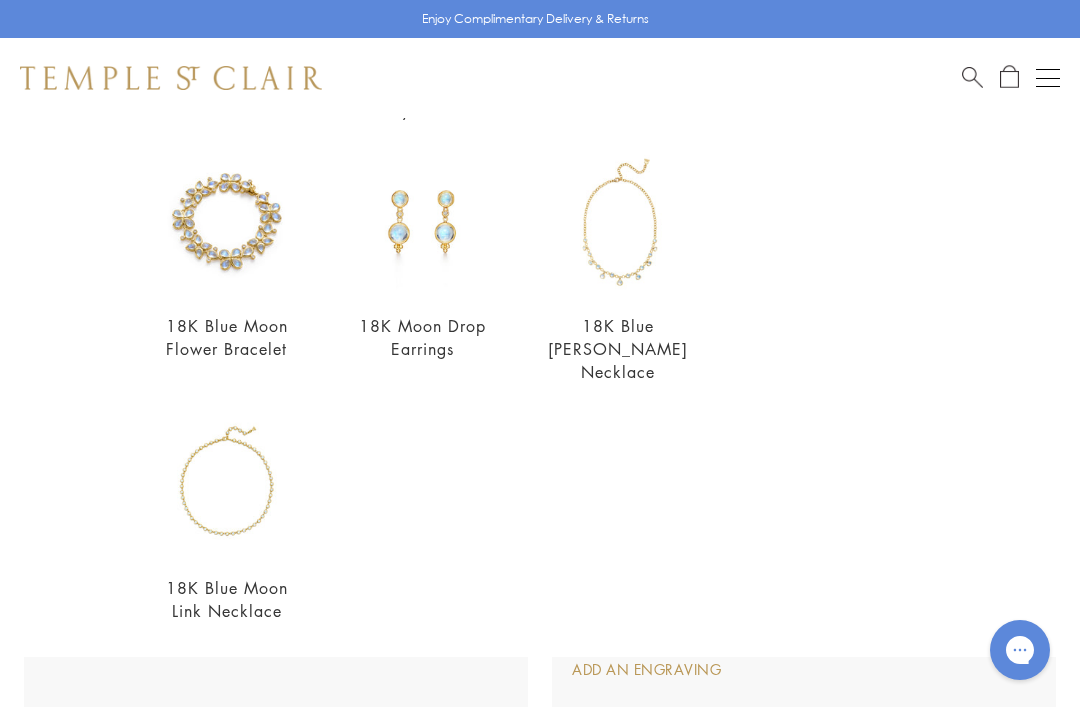 scroll, scrollTop: 638, scrollLeft: 0, axis: vertical 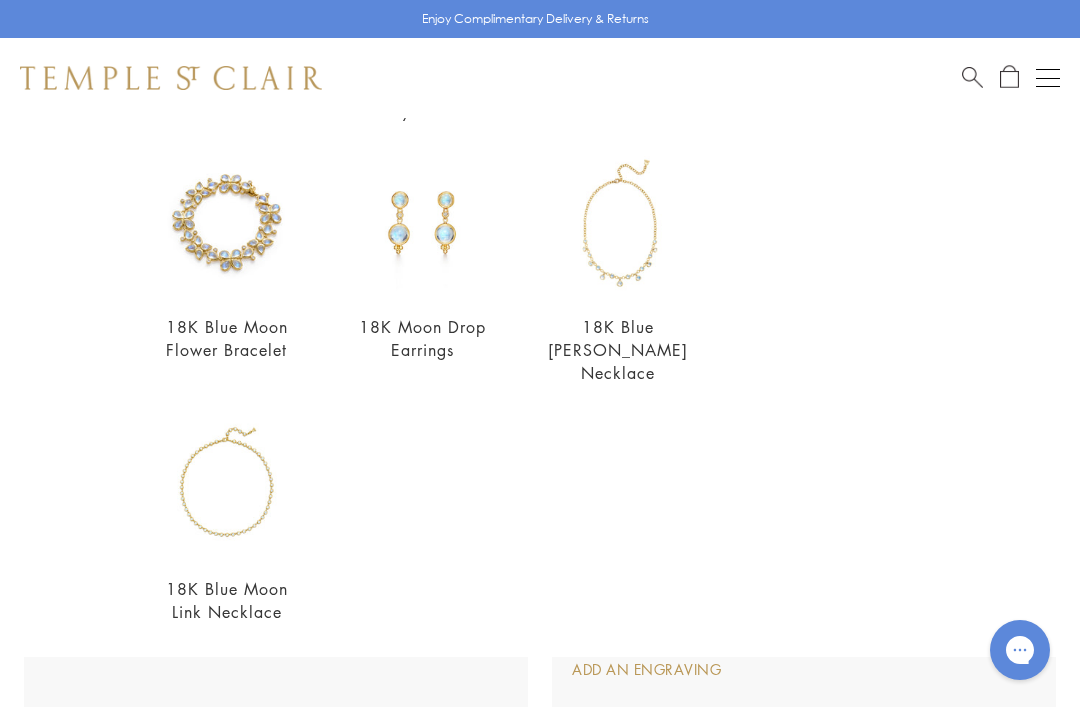 click on "18K Blue Moon Link Necklace" at bounding box center (227, 600) 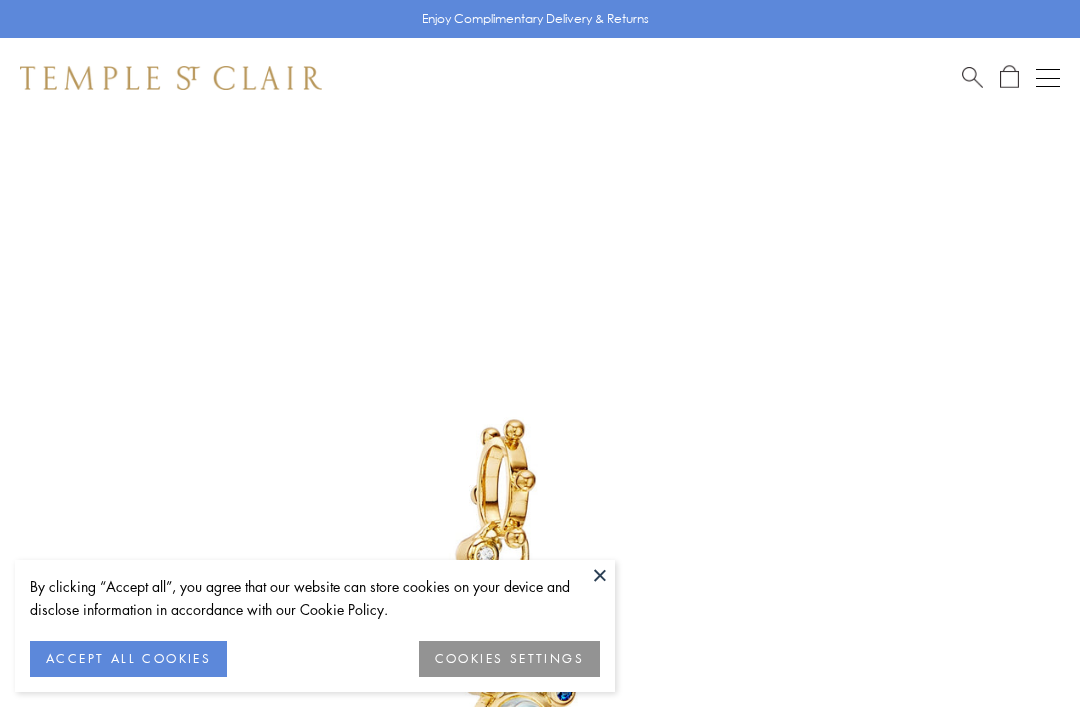 scroll, scrollTop: 0, scrollLeft: 0, axis: both 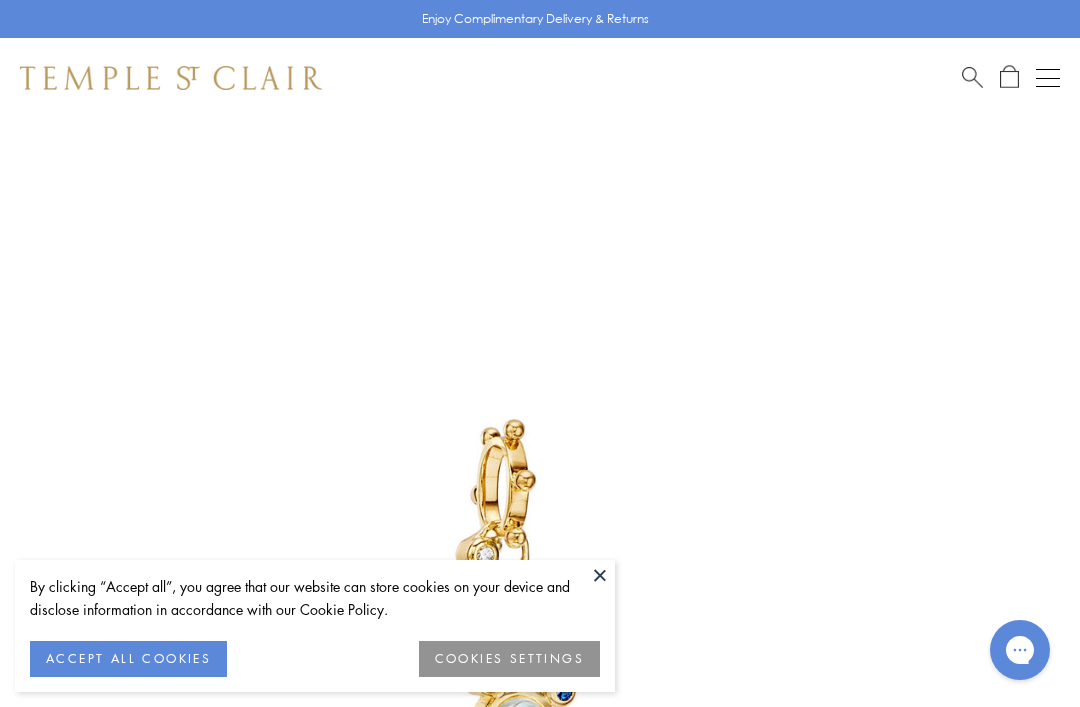 click at bounding box center [600, 575] 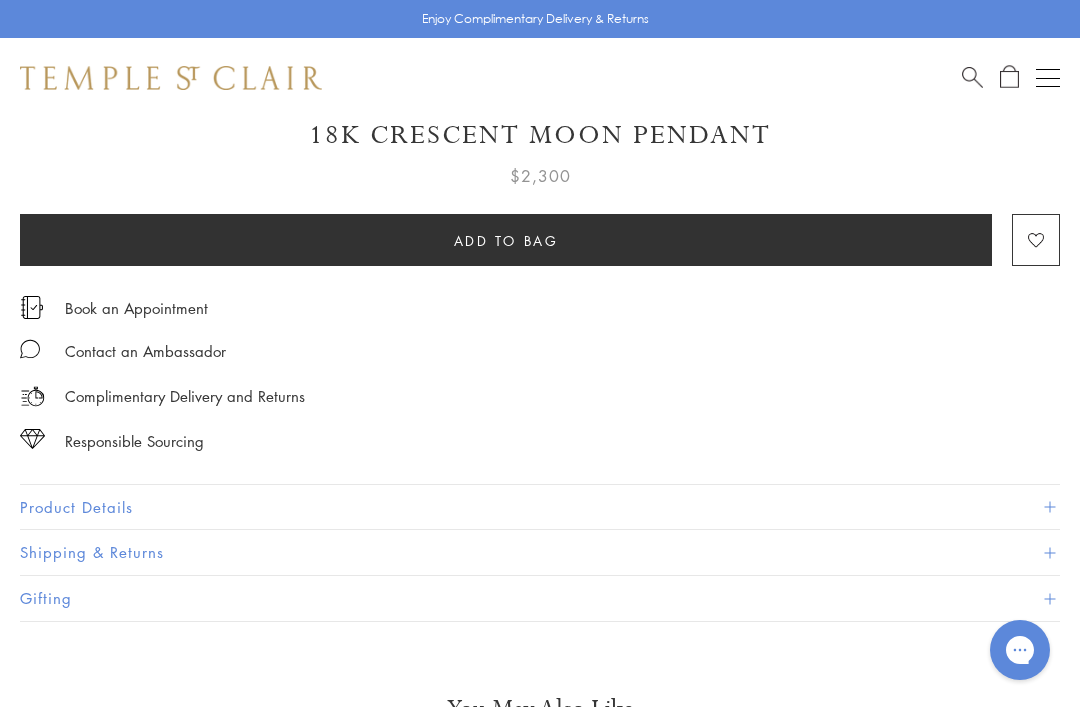 scroll, scrollTop: 1101, scrollLeft: 0, axis: vertical 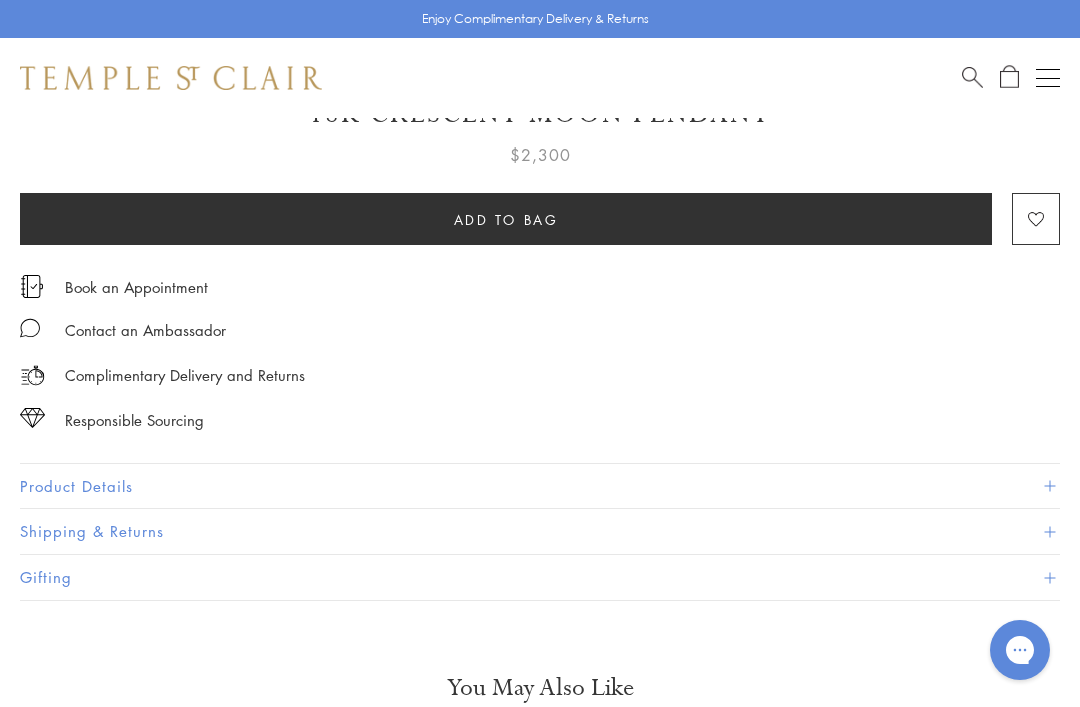 click on "Product Details" at bounding box center [540, 486] 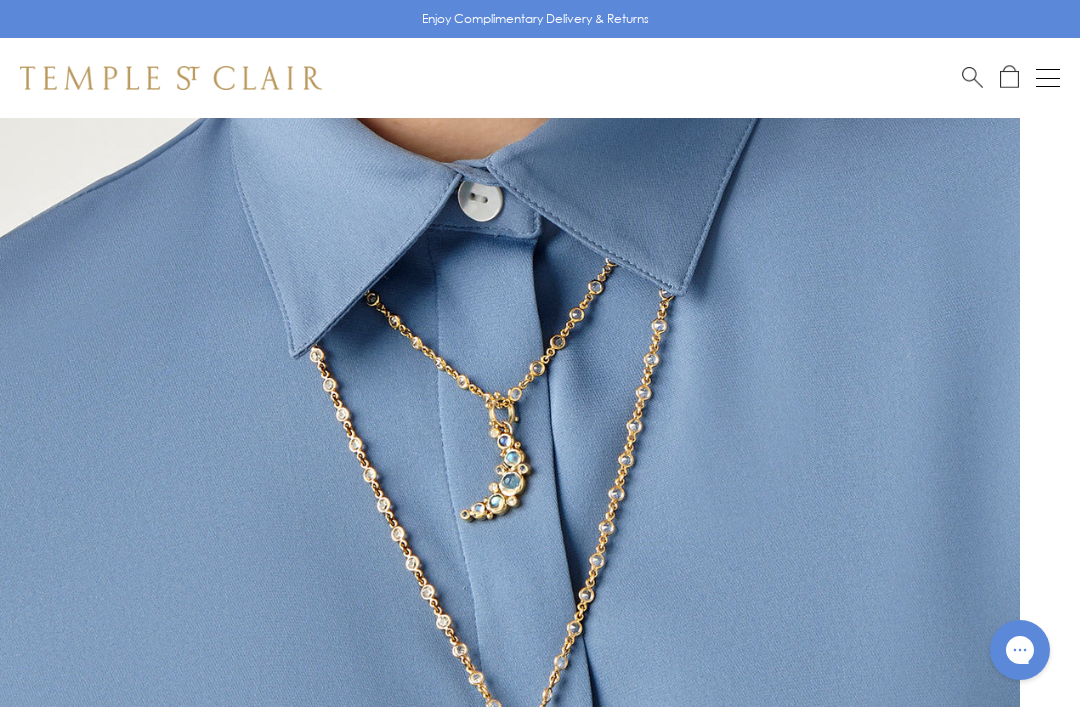 scroll, scrollTop: 0, scrollLeft: 0, axis: both 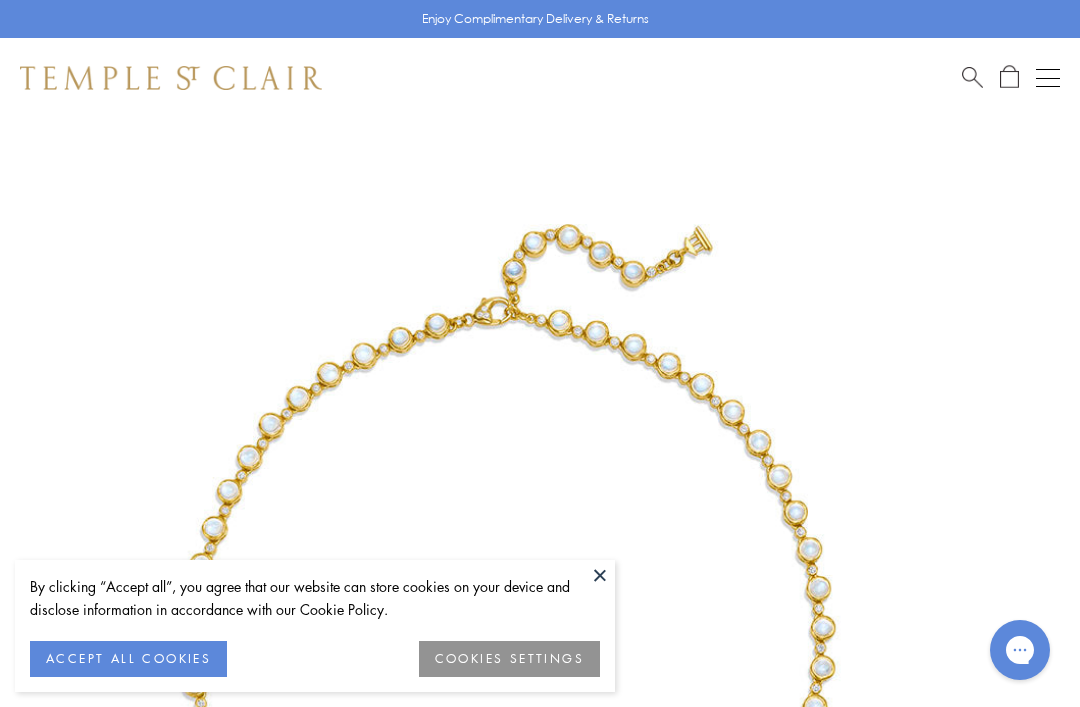 click at bounding box center (600, 575) 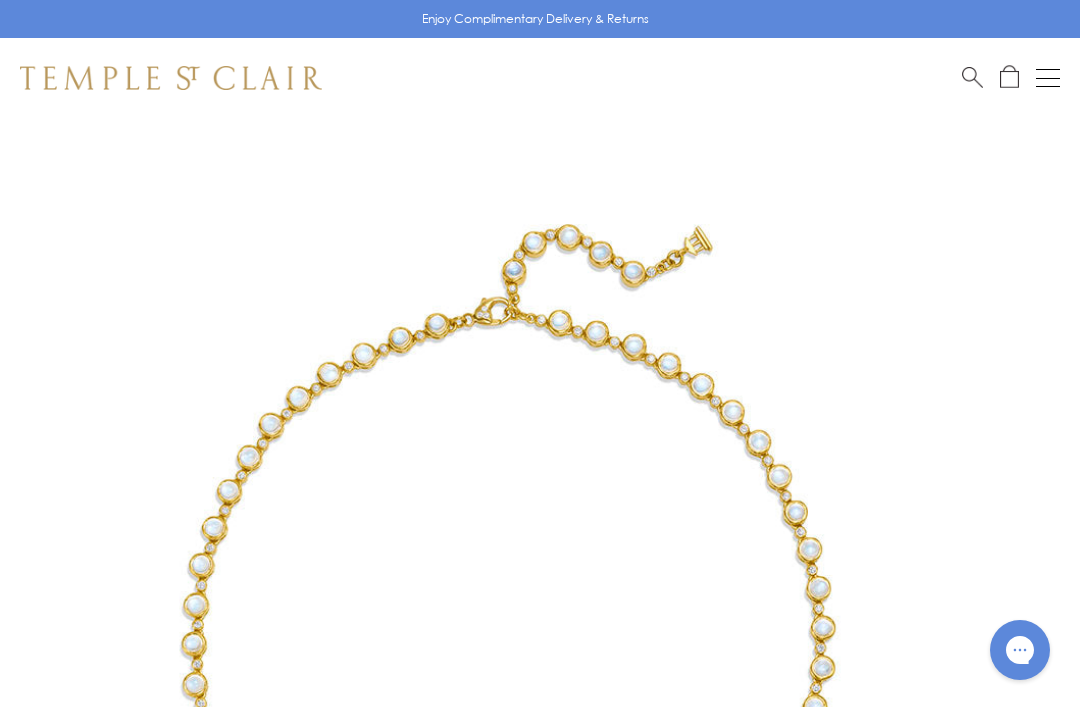 click at bounding box center (972, 75) 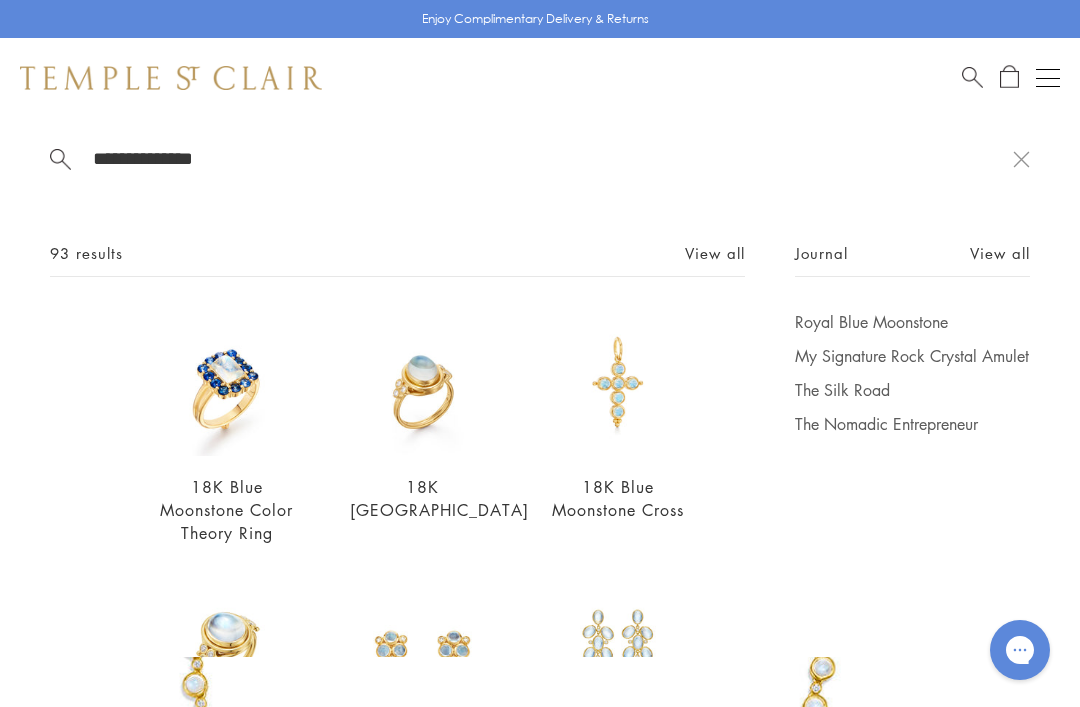 scroll, scrollTop: 0, scrollLeft: 0, axis: both 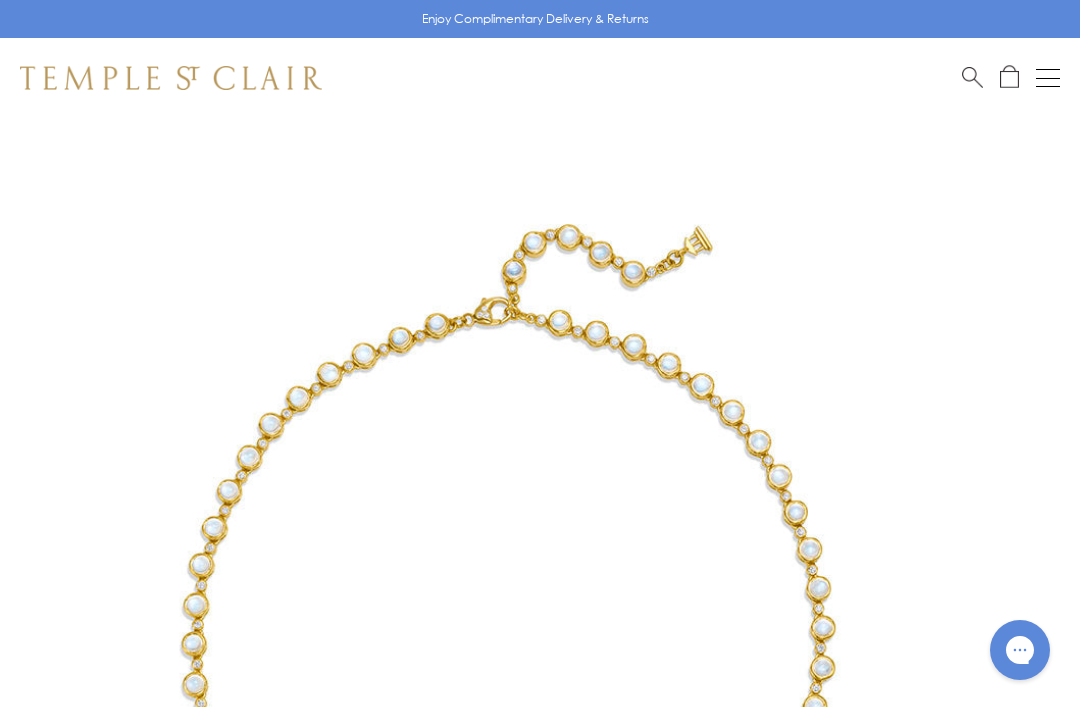 click at bounding box center [972, 75] 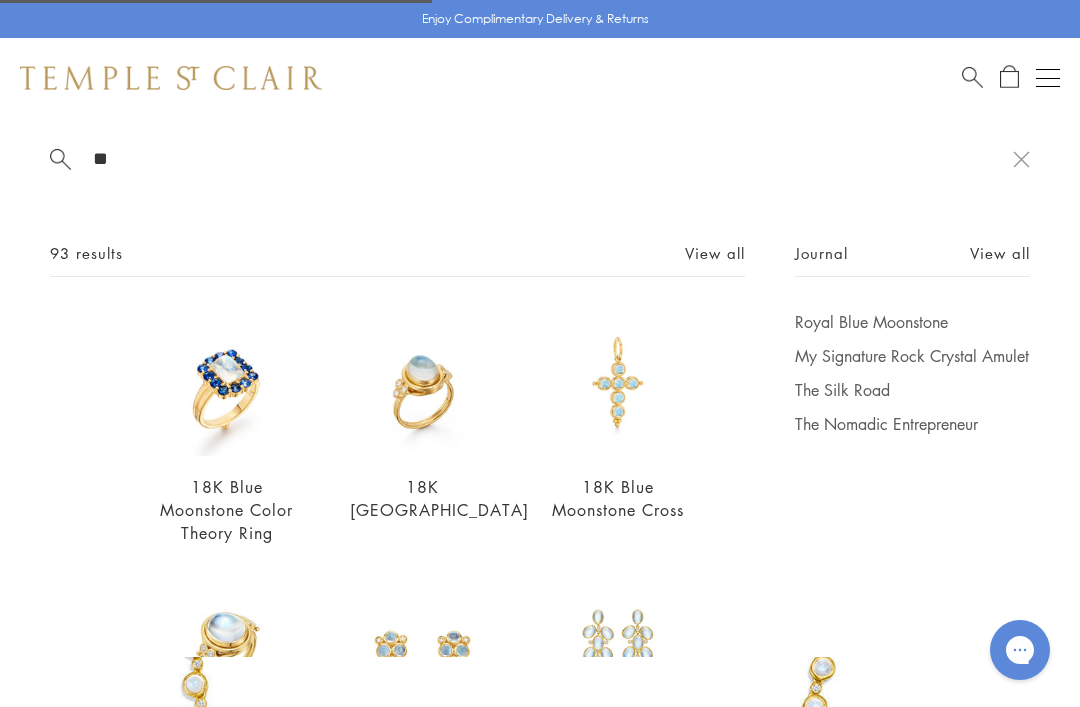type on "*" 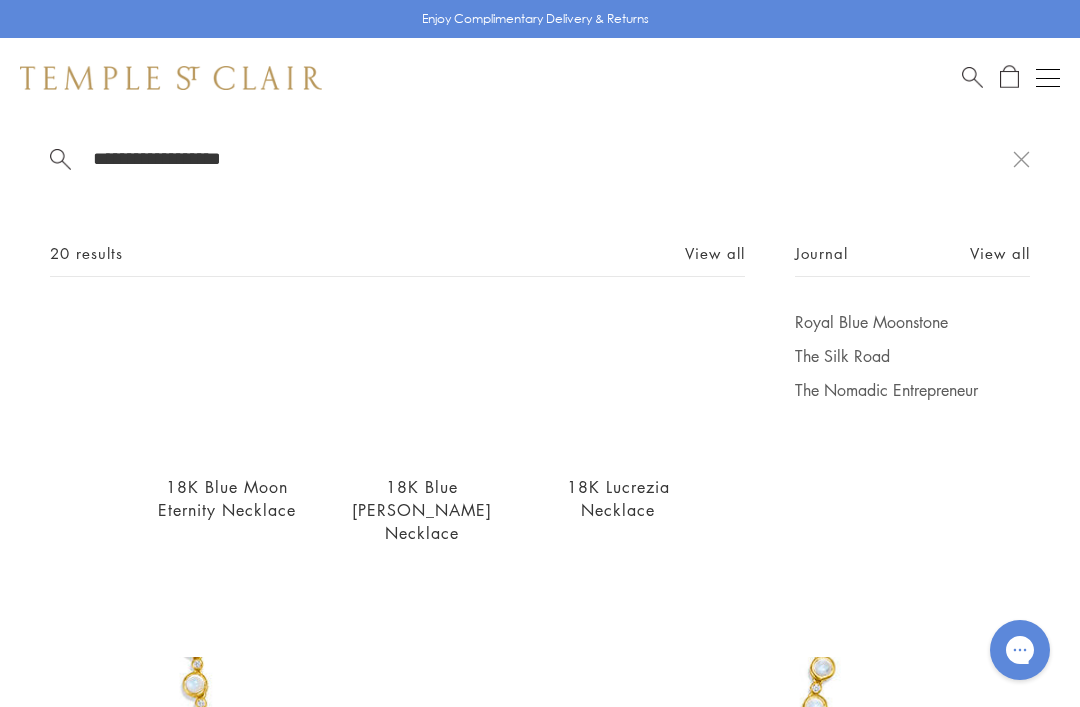 scroll, scrollTop: 0, scrollLeft: 0, axis: both 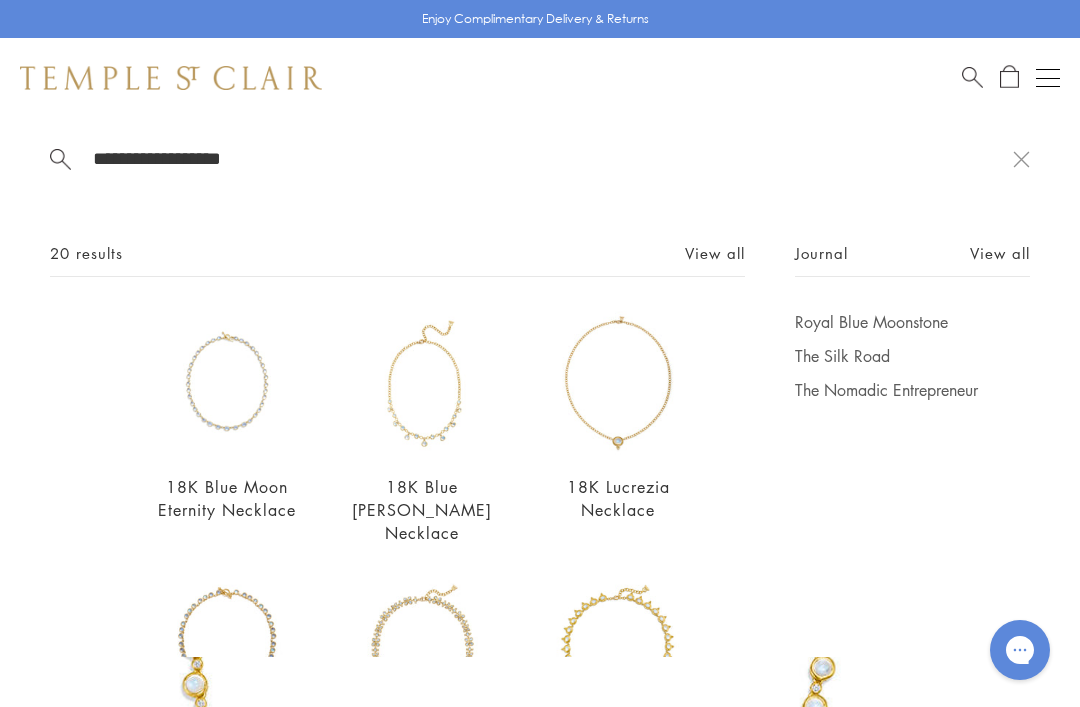 type on "**********" 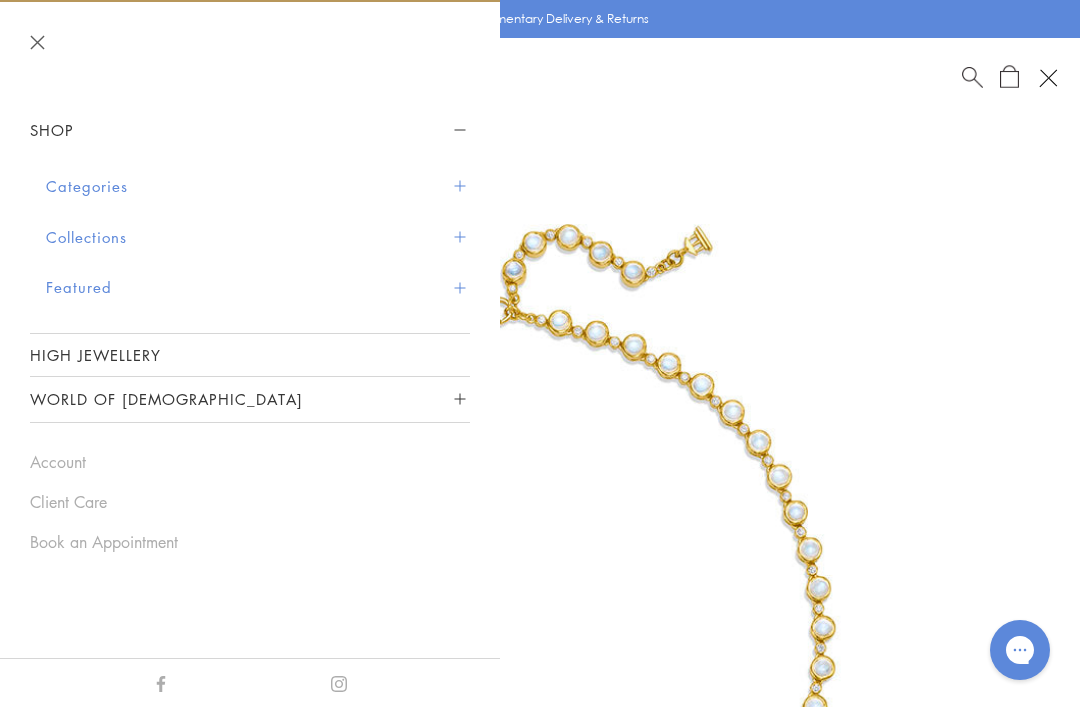 click at bounding box center [459, 186] 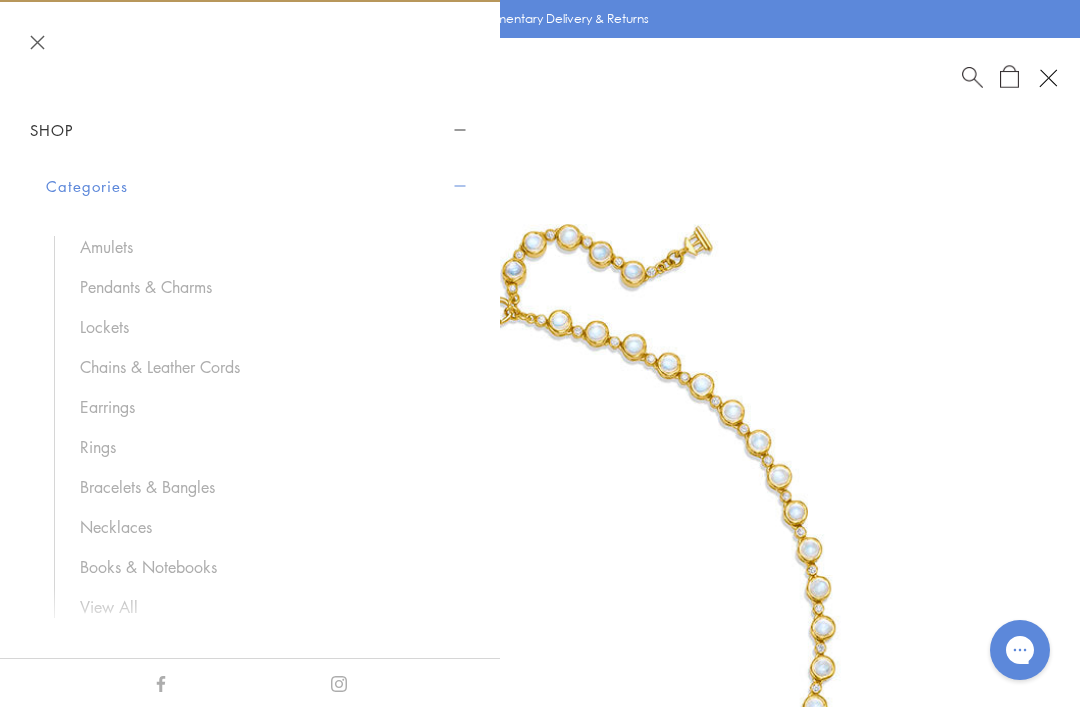 click on "Chains & Leather Cords" at bounding box center (265, 367) 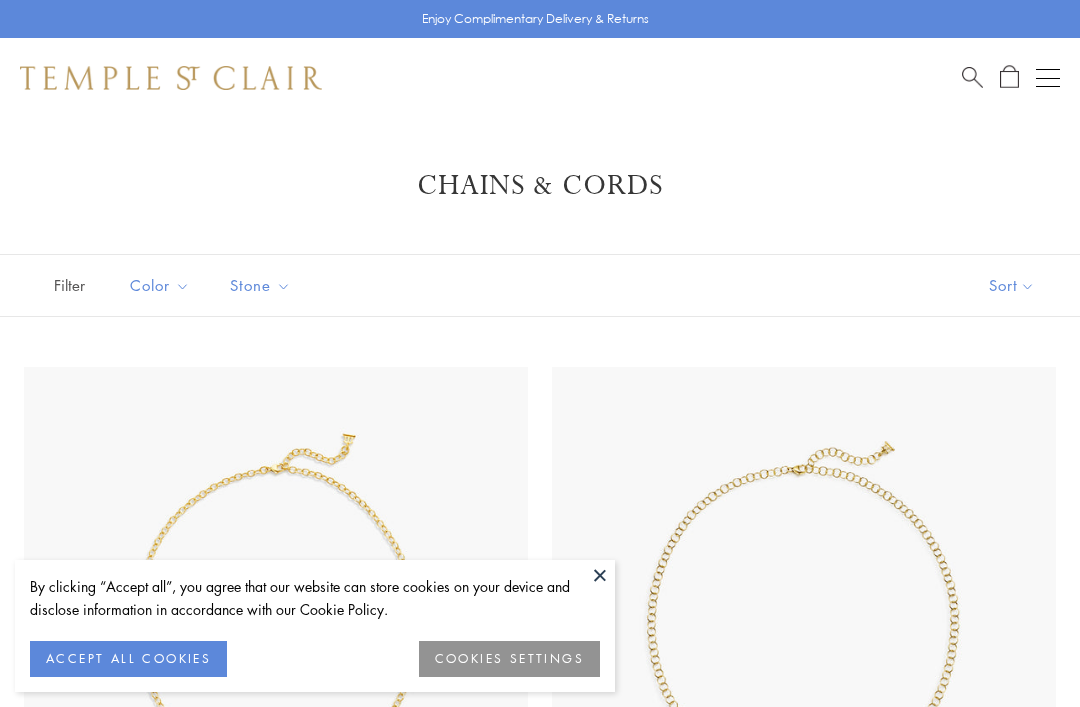 scroll, scrollTop: 0, scrollLeft: 0, axis: both 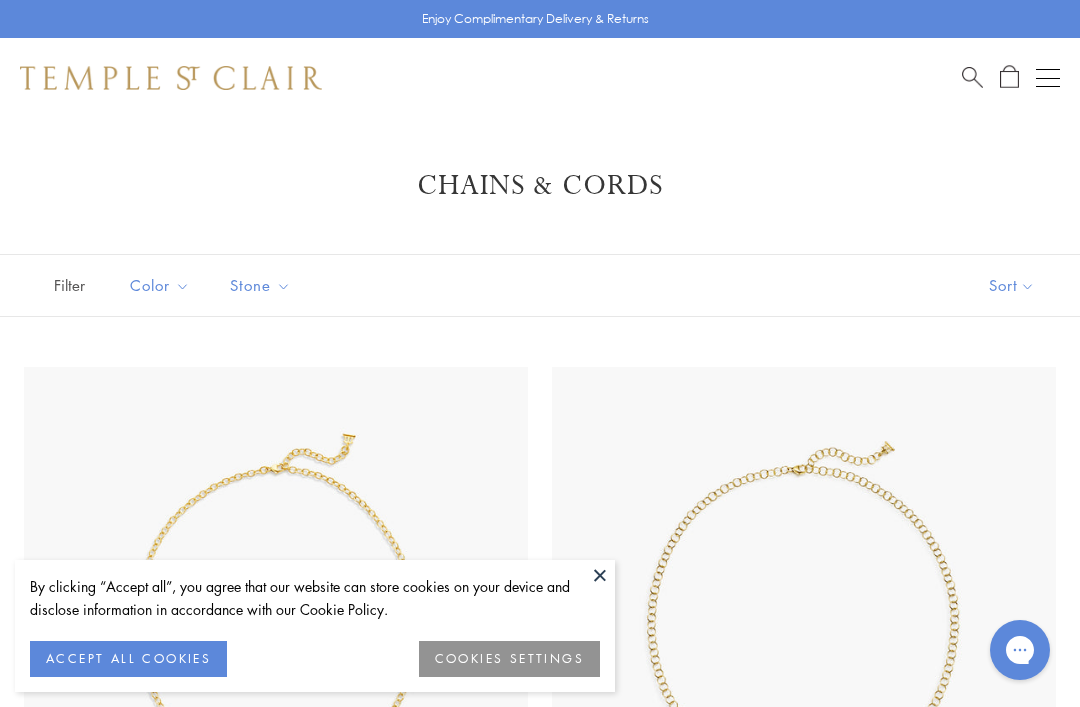 click on "ACCEPT ALL COOKIES" at bounding box center [128, 659] 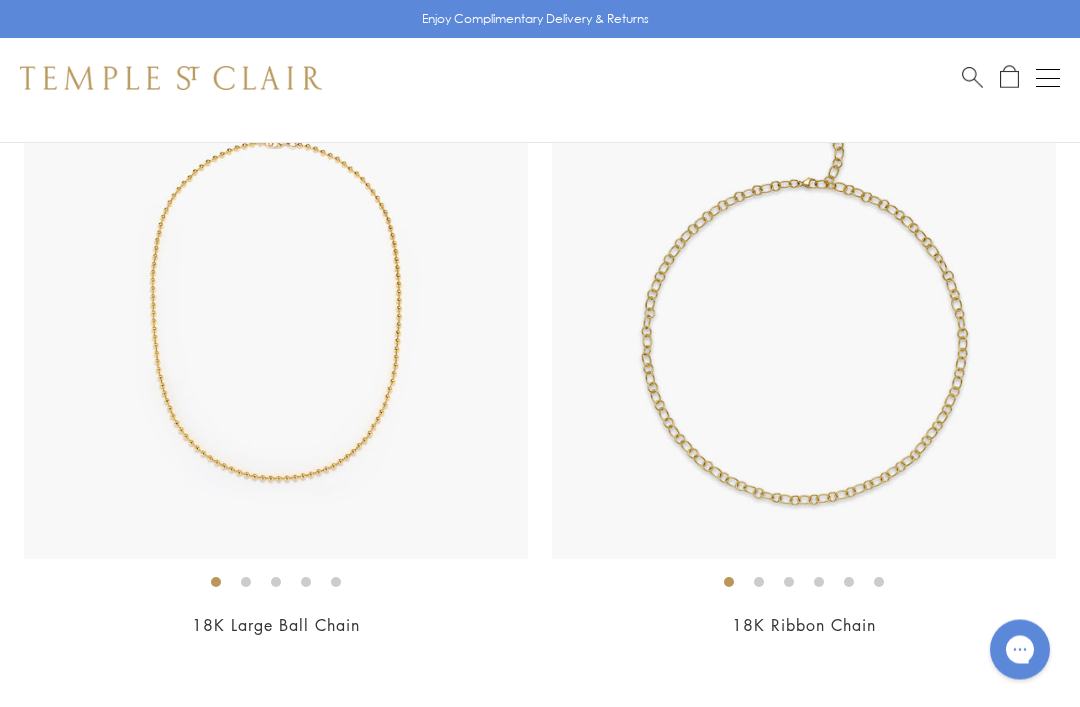 scroll, scrollTop: 3519, scrollLeft: 0, axis: vertical 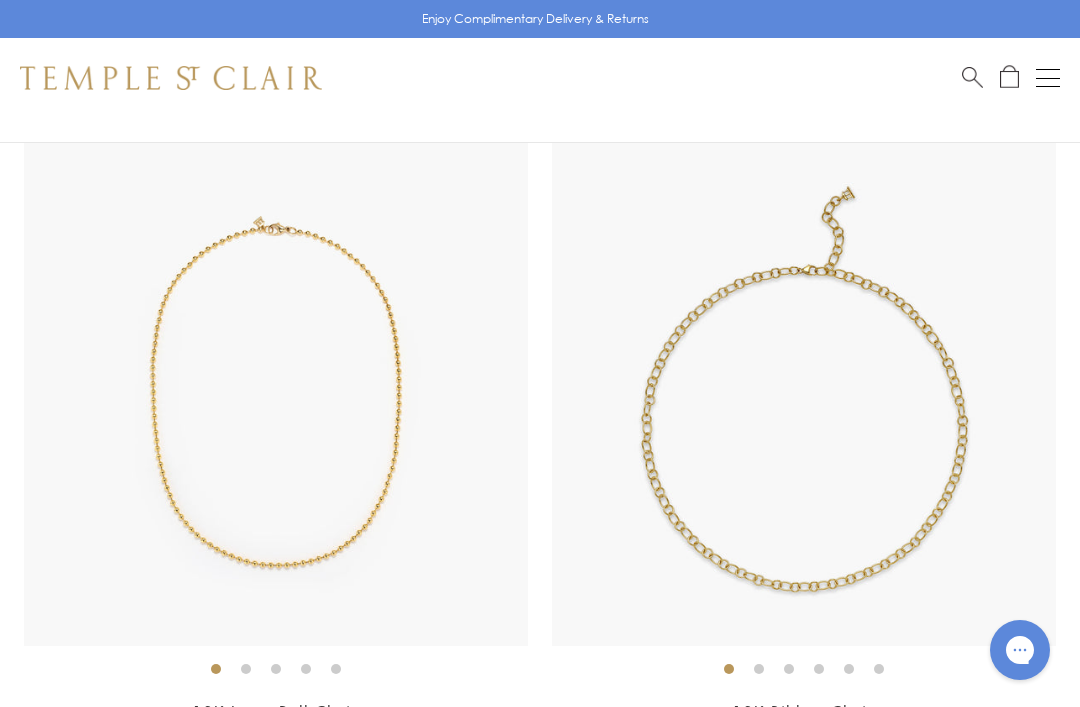 click at bounding box center (276, 394) 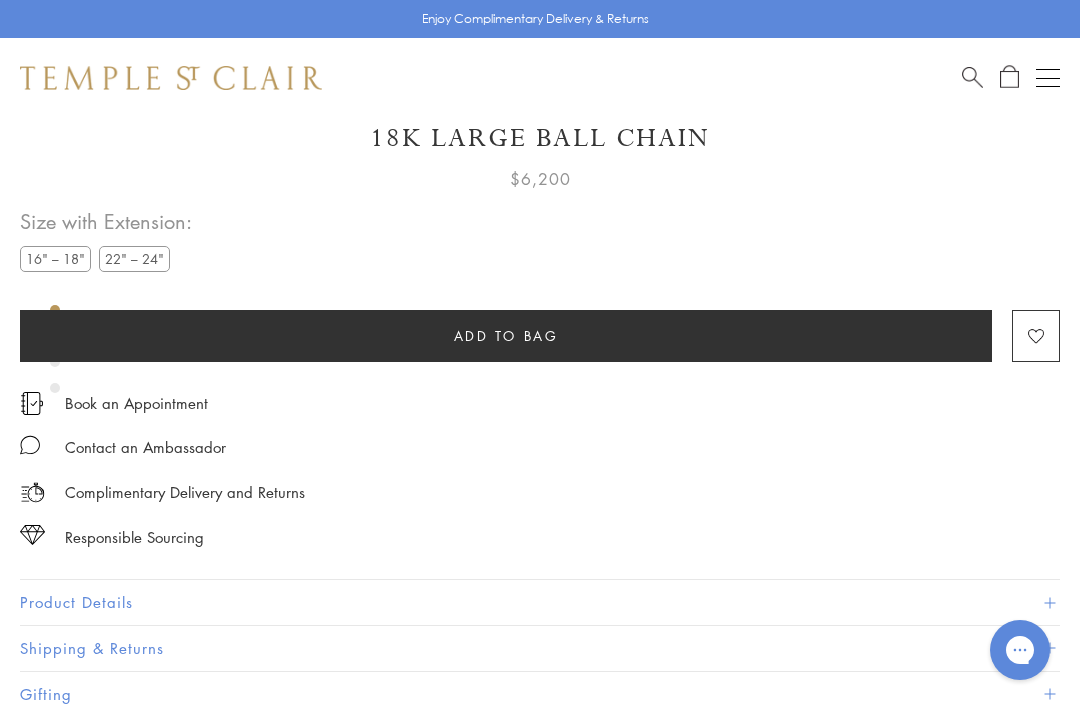scroll, scrollTop: 0, scrollLeft: 0, axis: both 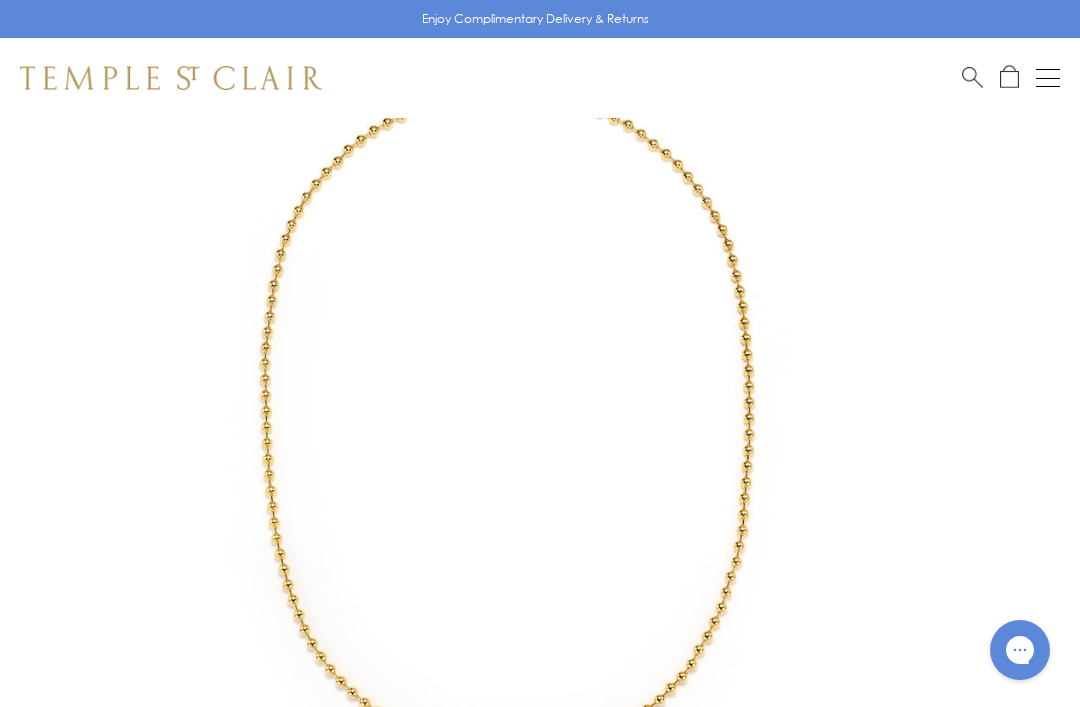 click at bounding box center [509, 410] 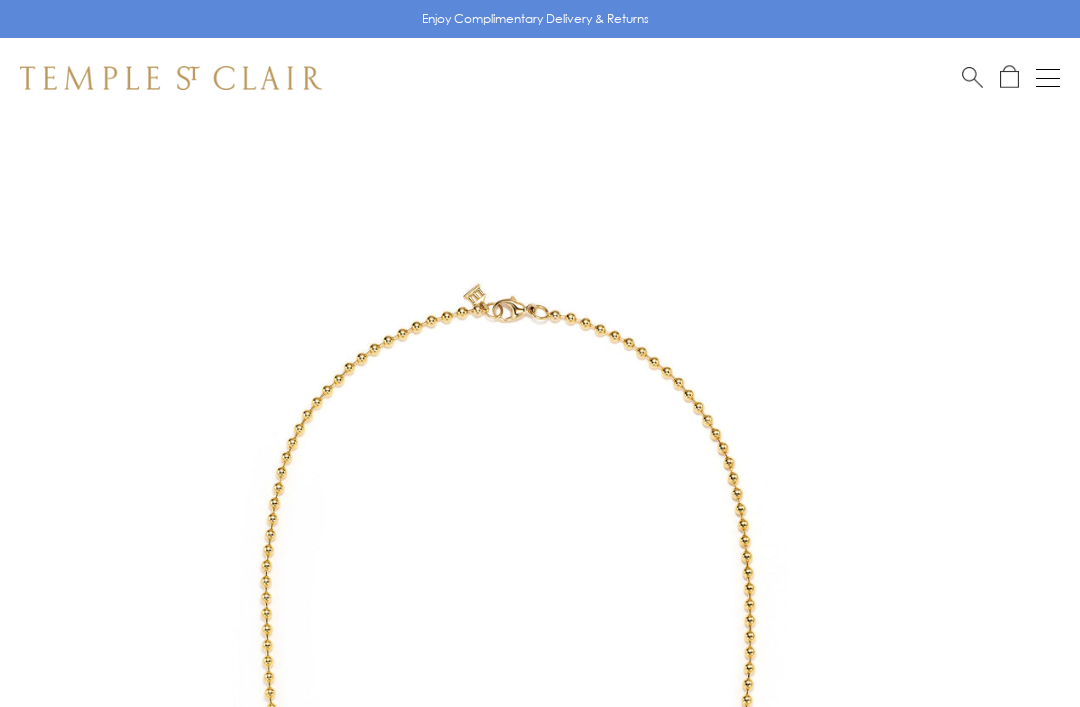 scroll, scrollTop: 57, scrollLeft: 0, axis: vertical 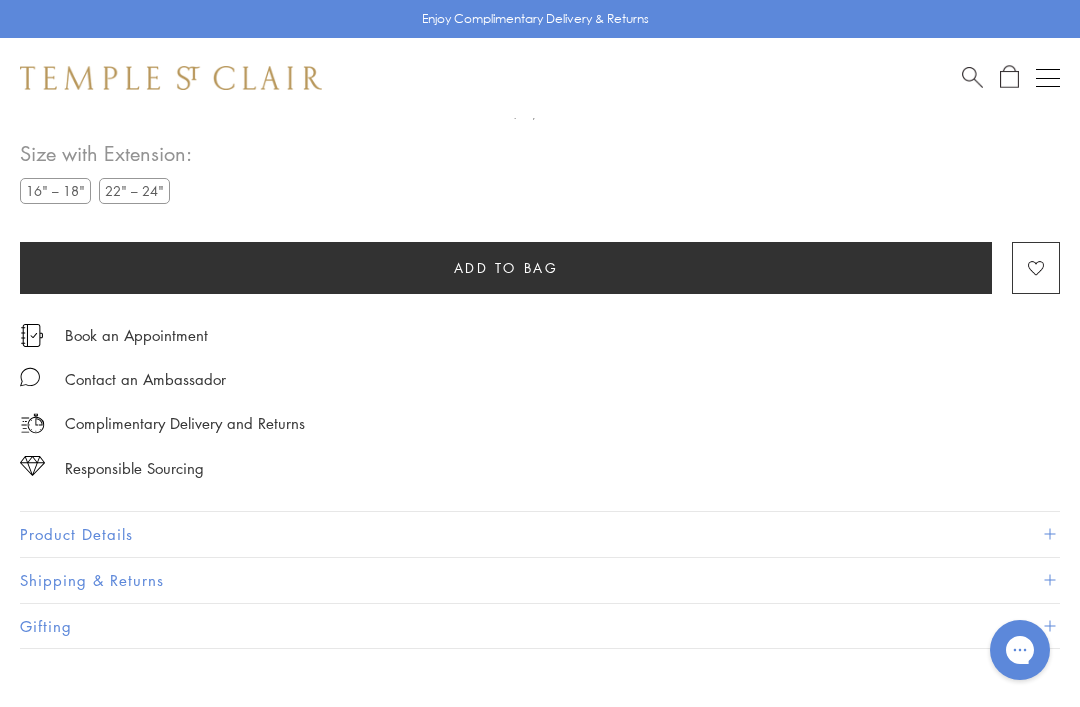 click on "Product Details" at bounding box center (540, 534) 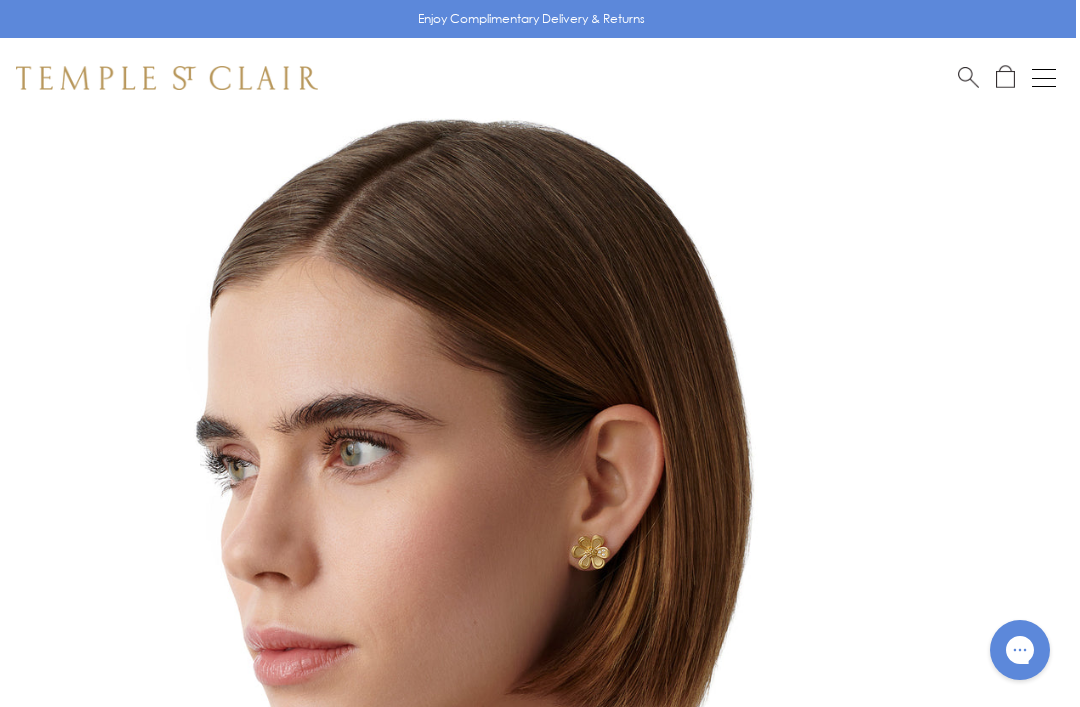 scroll, scrollTop: 0, scrollLeft: 4, axis: horizontal 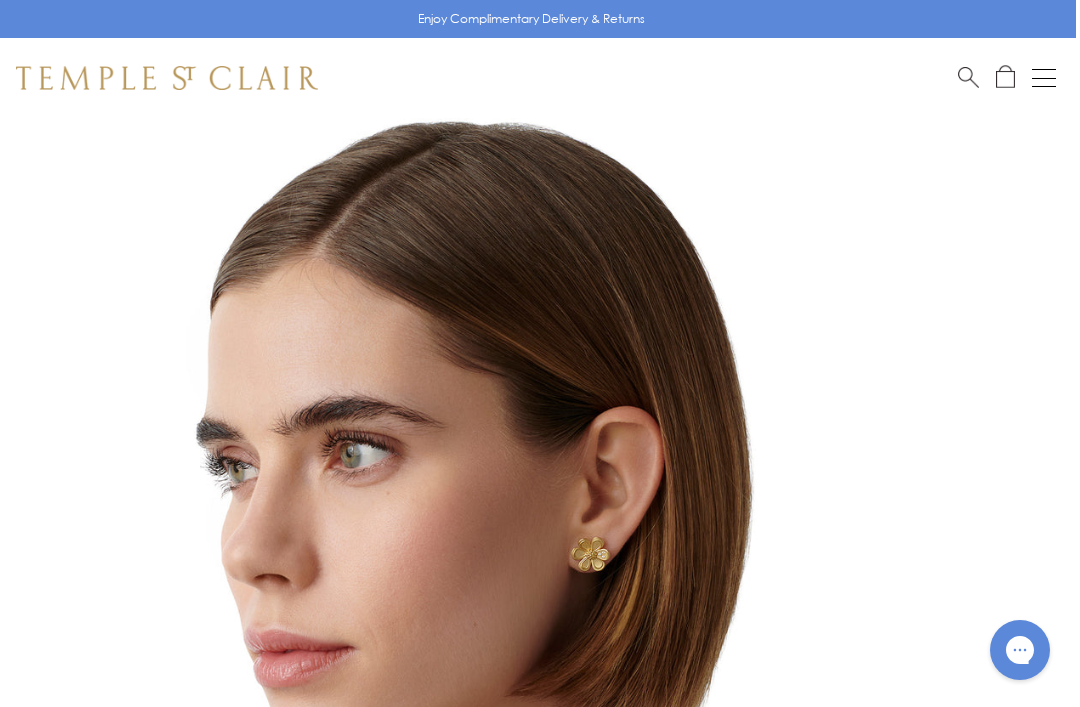 click at bounding box center (1044, 78) 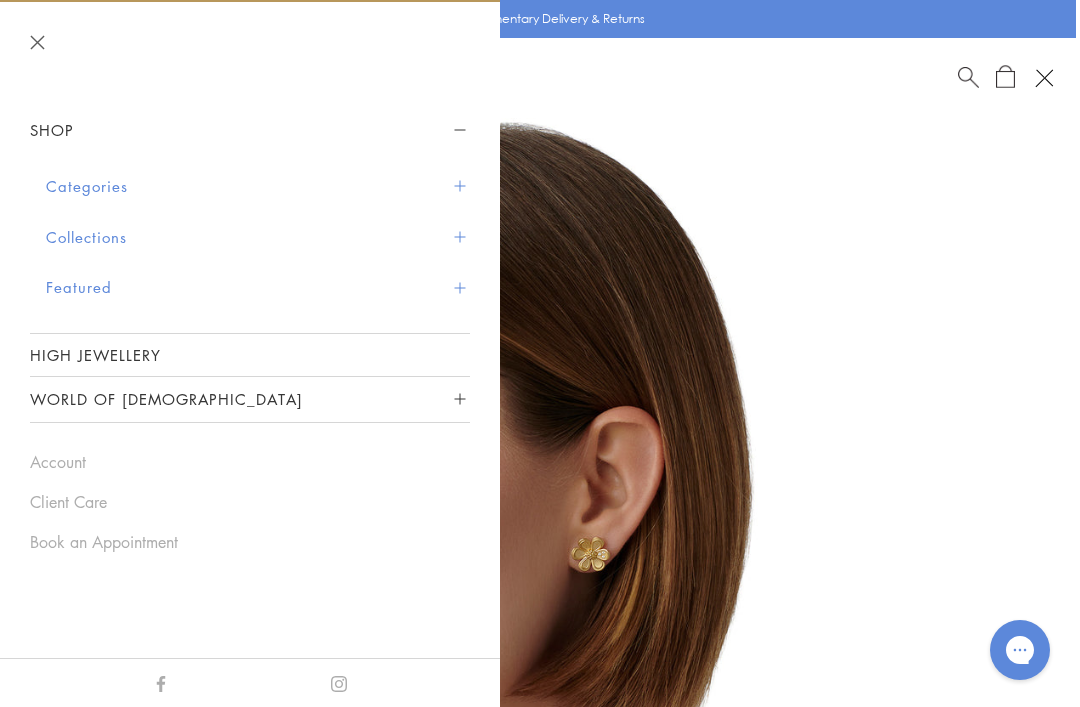 click on "Categories" at bounding box center (258, 186) 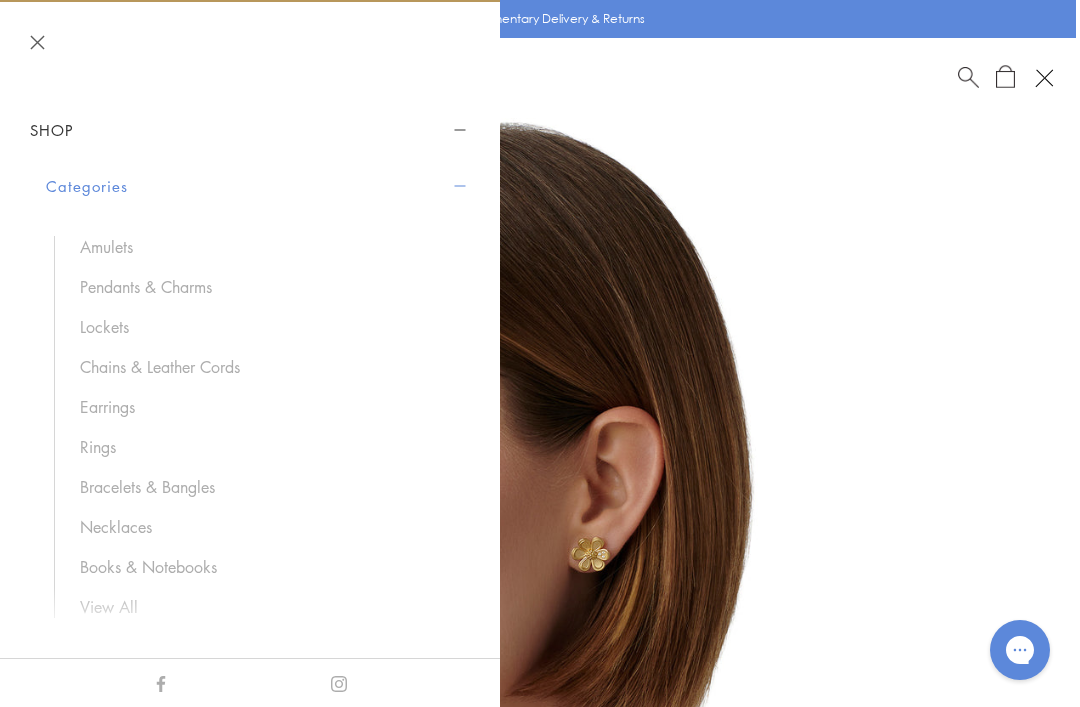 click on "Necklaces" at bounding box center (265, 527) 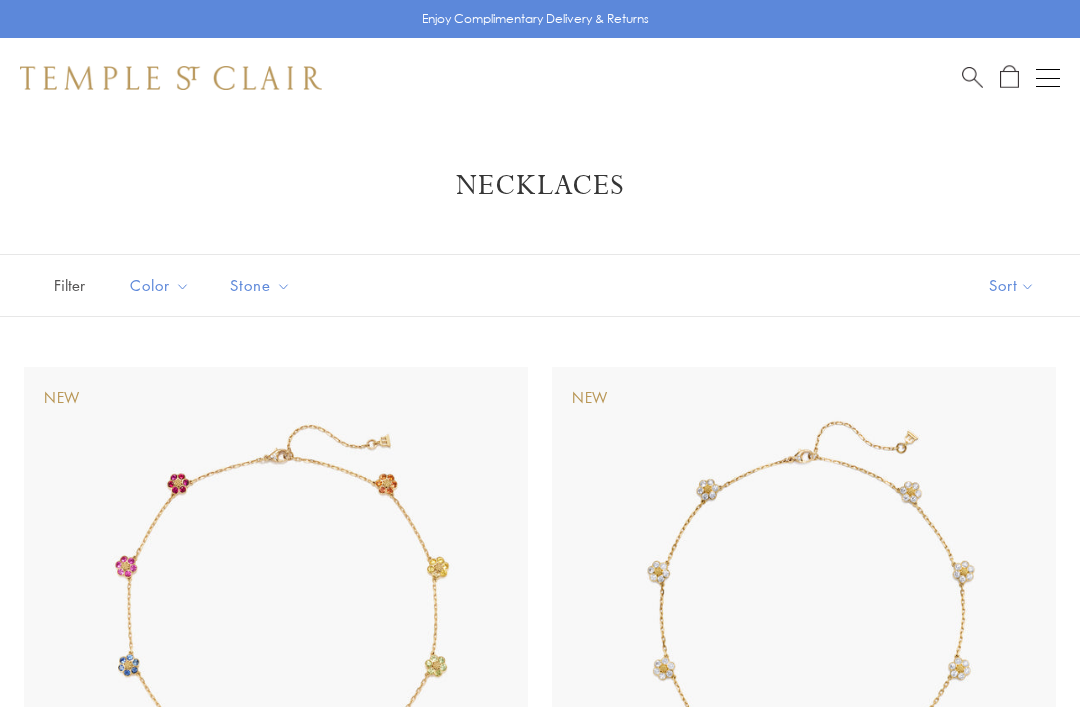 scroll, scrollTop: 0, scrollLeft: 0, axis: both 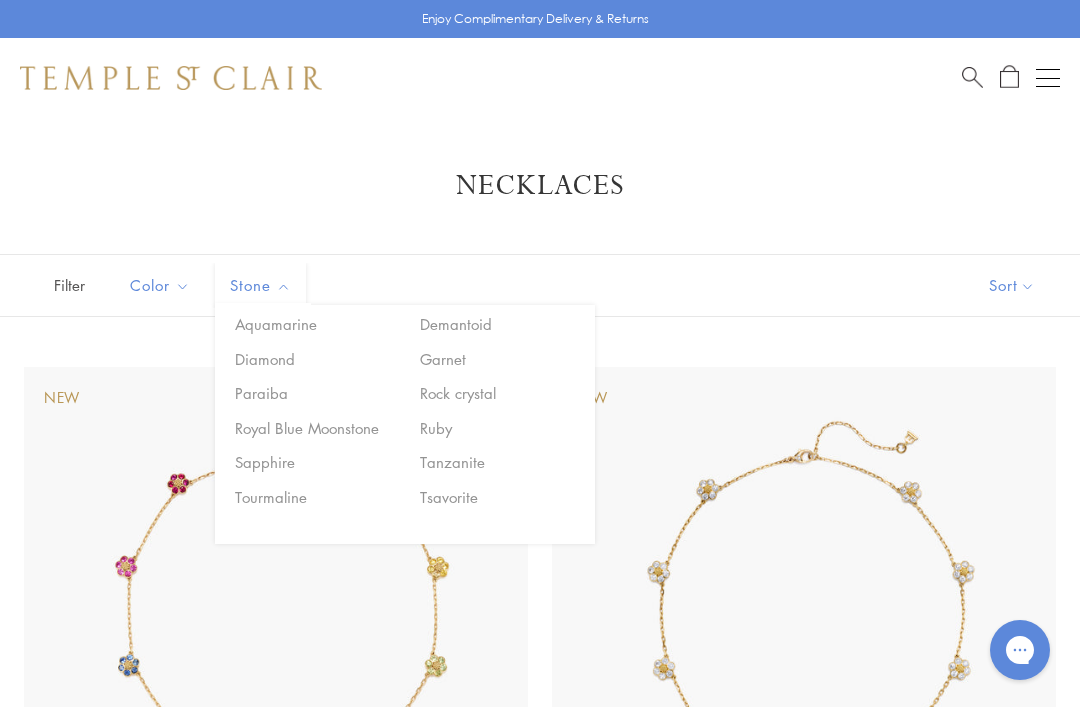 click on "Royal Blue Moonstone" at bounding box center (315, 428) 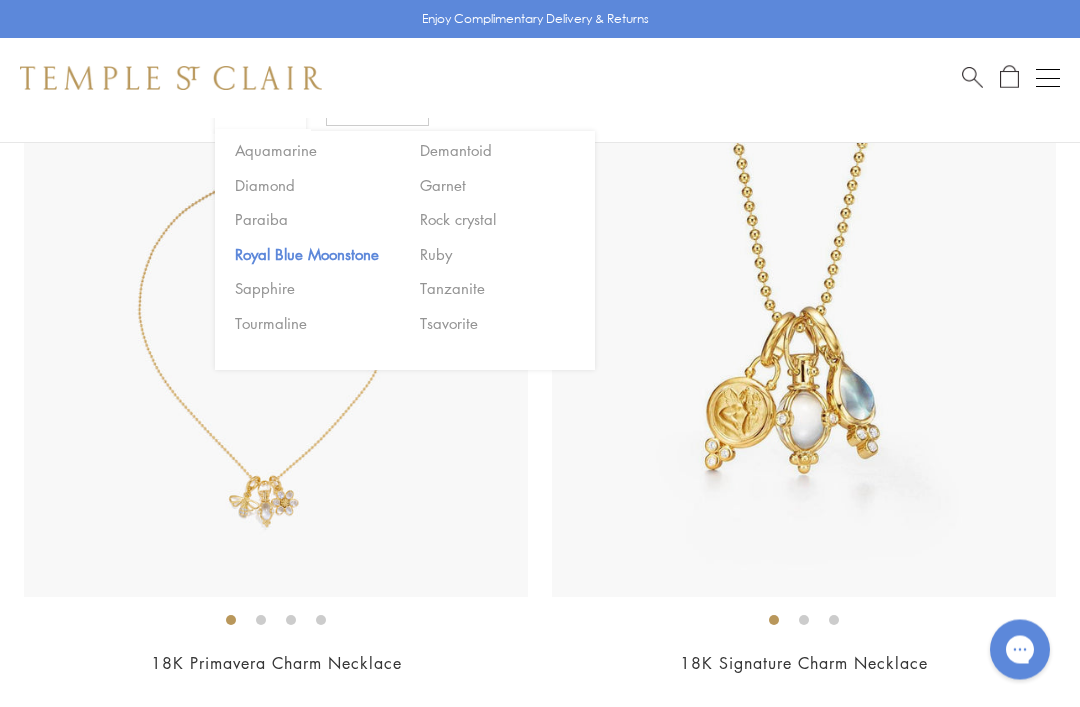 scroll, scrollTop: 274, scrollLeft: 0, axis: vertical 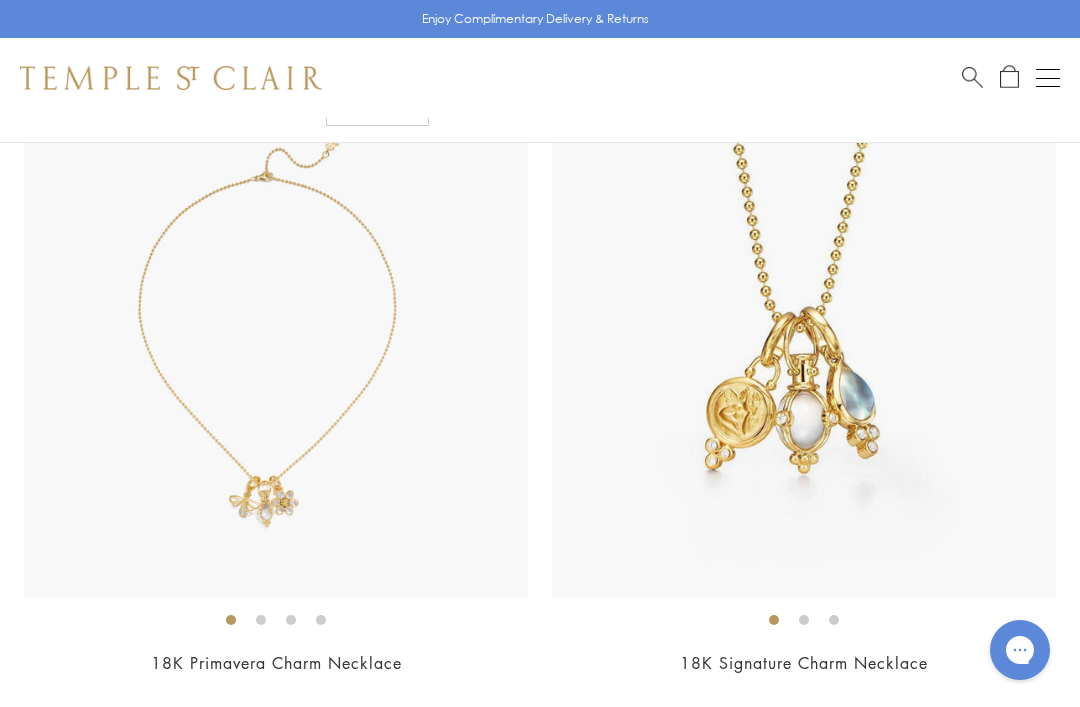 click on "18K Signature Charm Necklace" at bounding box center (804, 663) 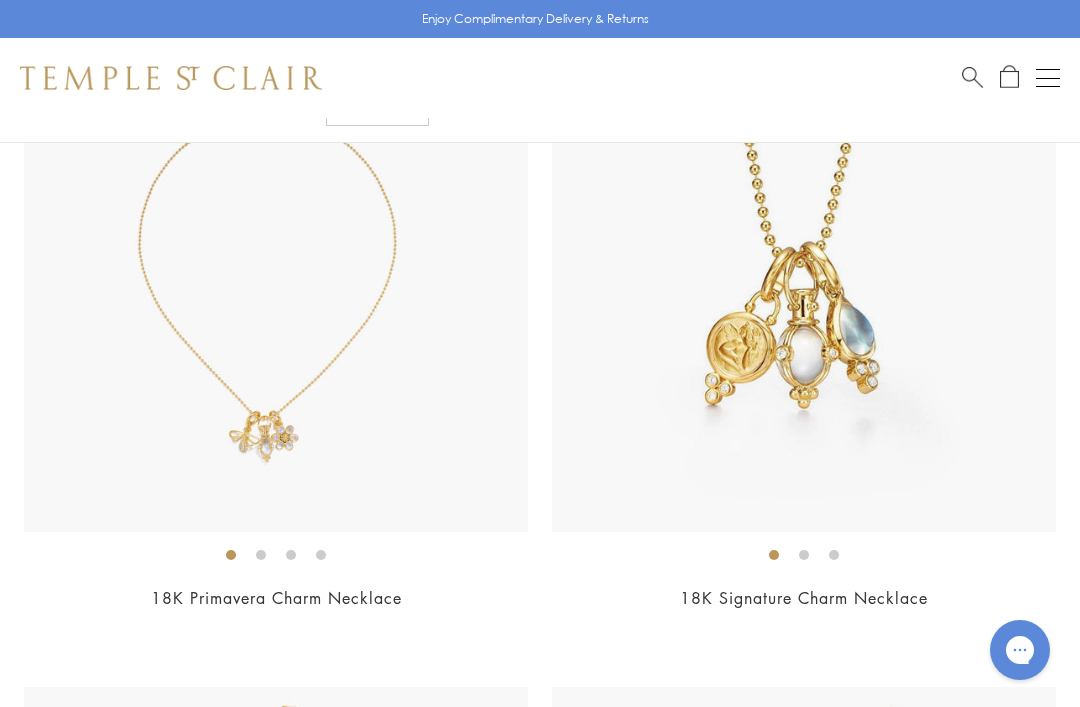 click at bounding box center [804, 280] 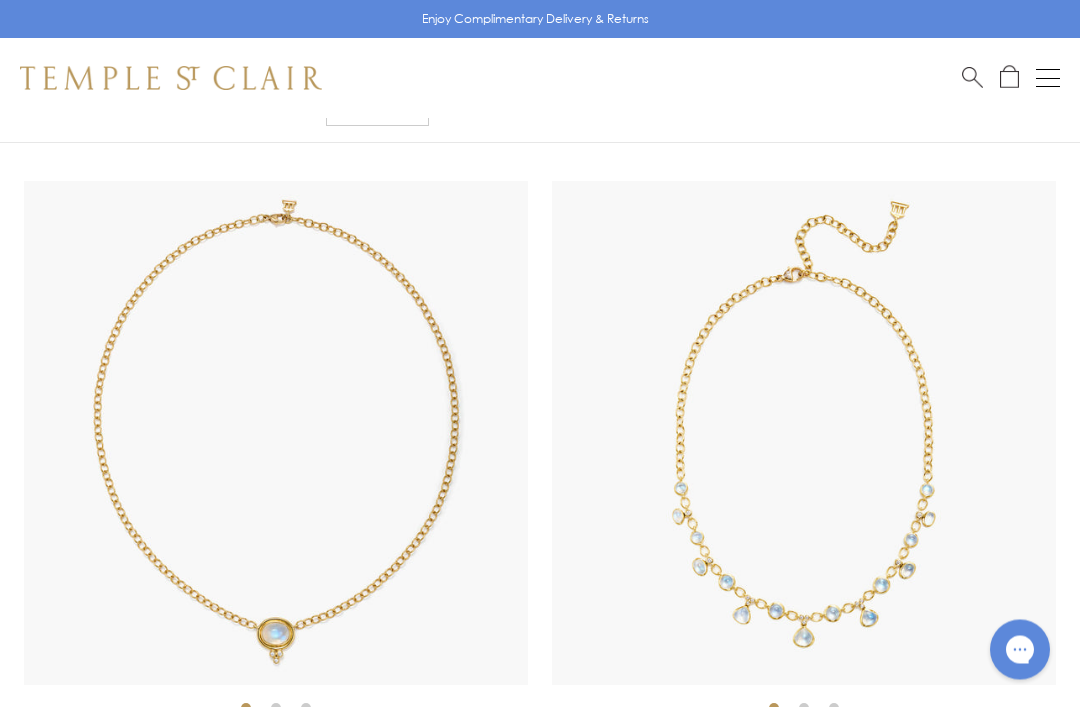 scroll, scrollTop: 845, scrollLeft: 0, axis: vertical 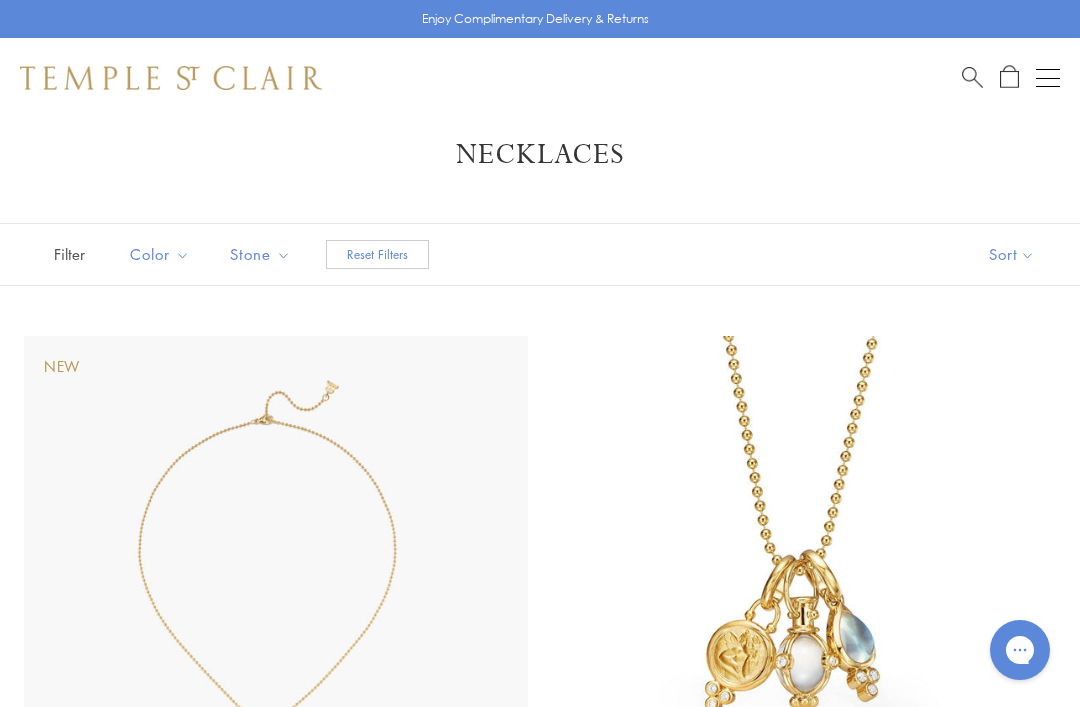 click at bounding box center [972, 75] 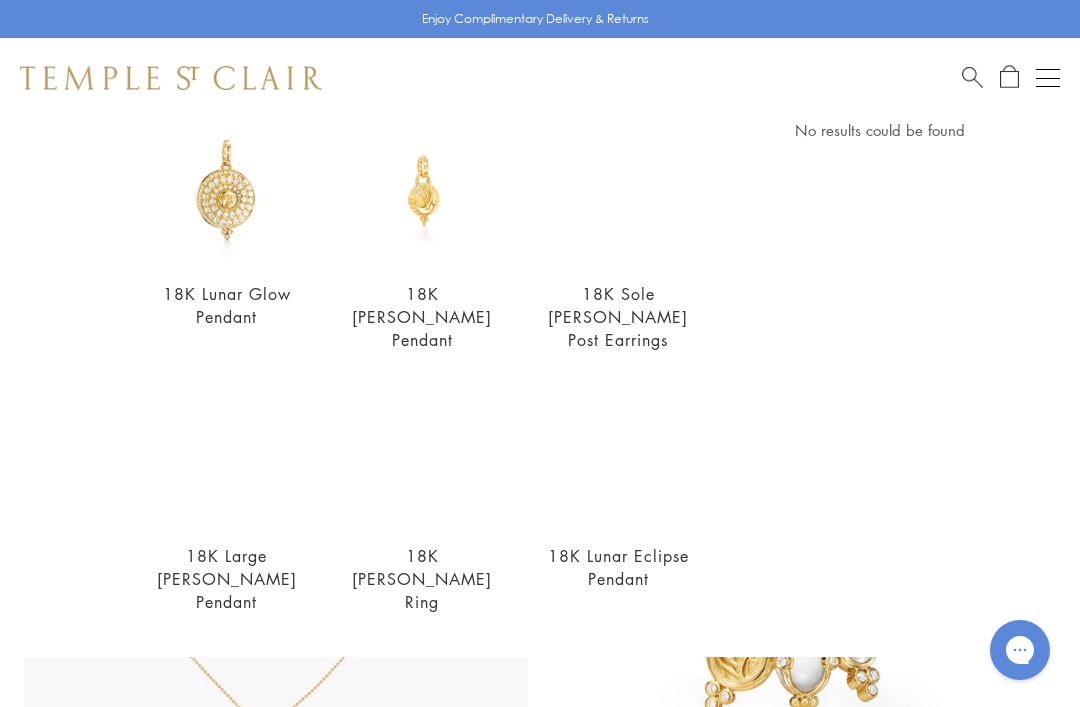 scroll, scrollTop: 146, scrollLeft: 0, axis: vertical 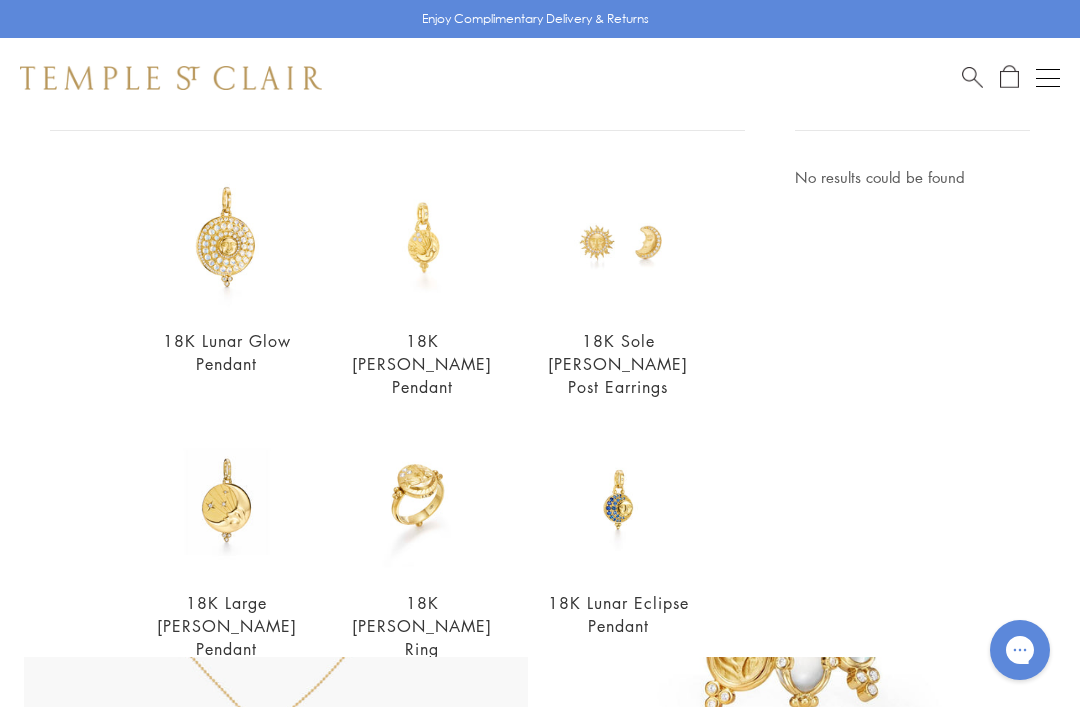 type on "**********" 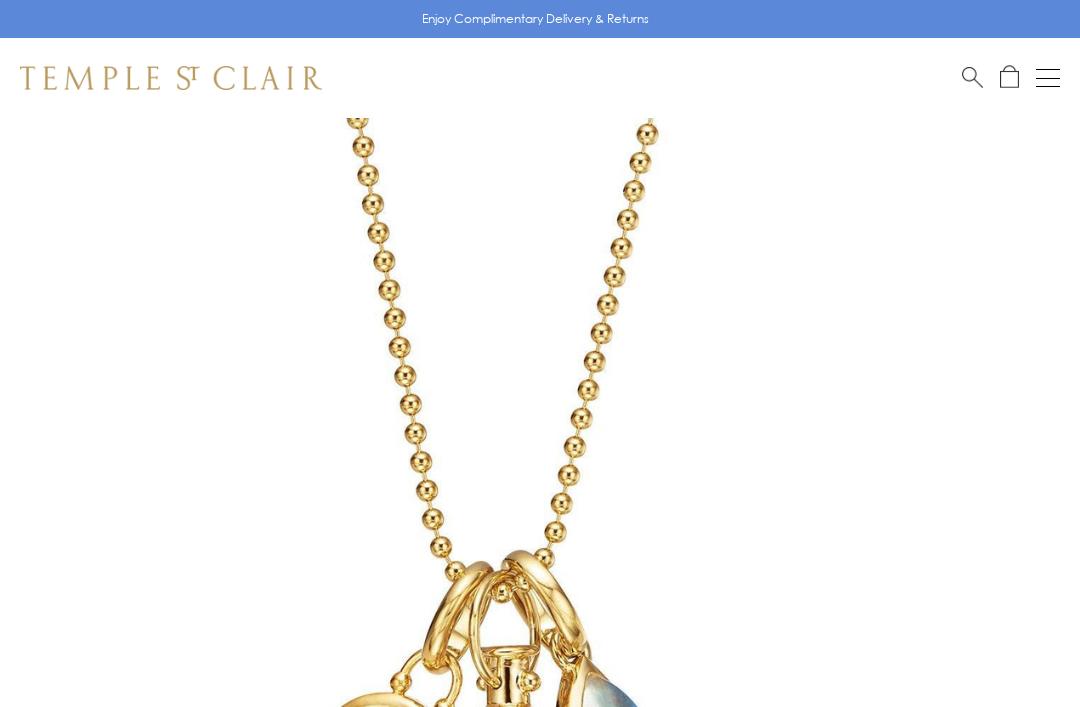 scroll, scrollTop: 0, scrollLeft: 0, axis: both 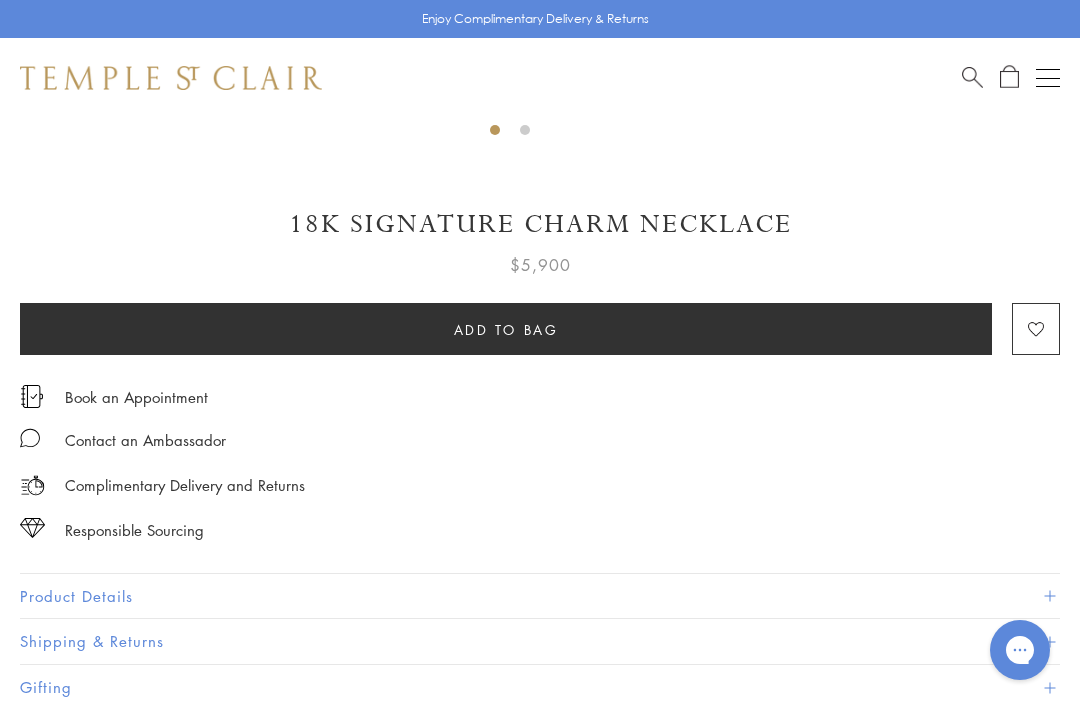 click on "Product Details" at bounding box center (540, 596) 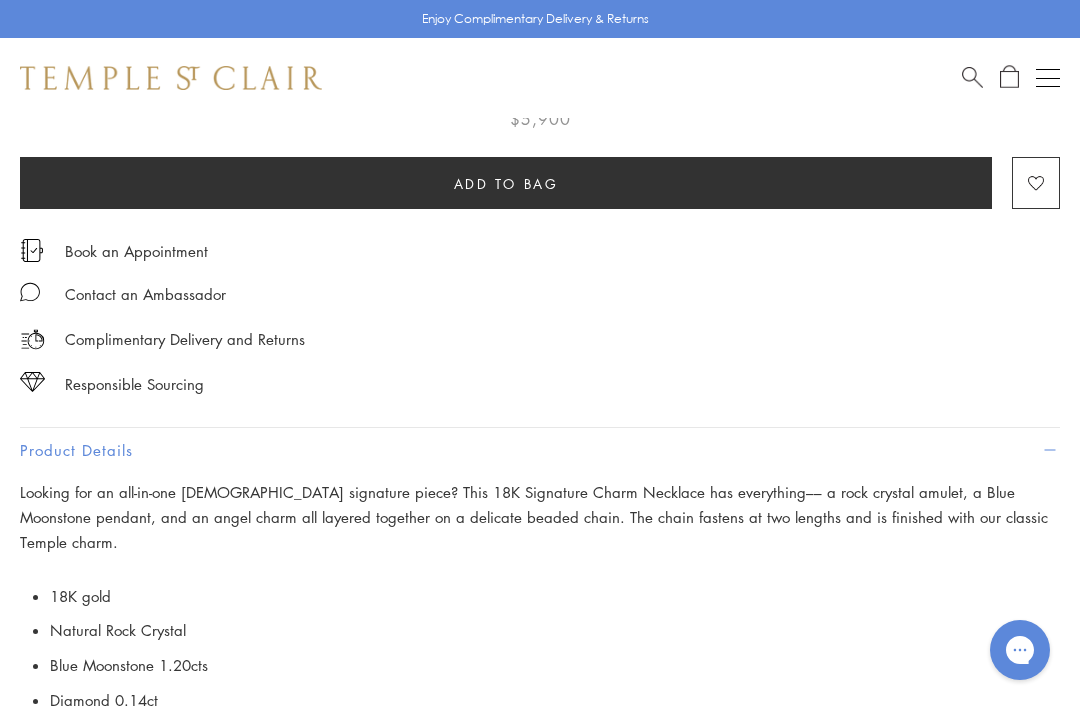 scroll, scrollTop: 1137, scrollLeft: 1, axis: both 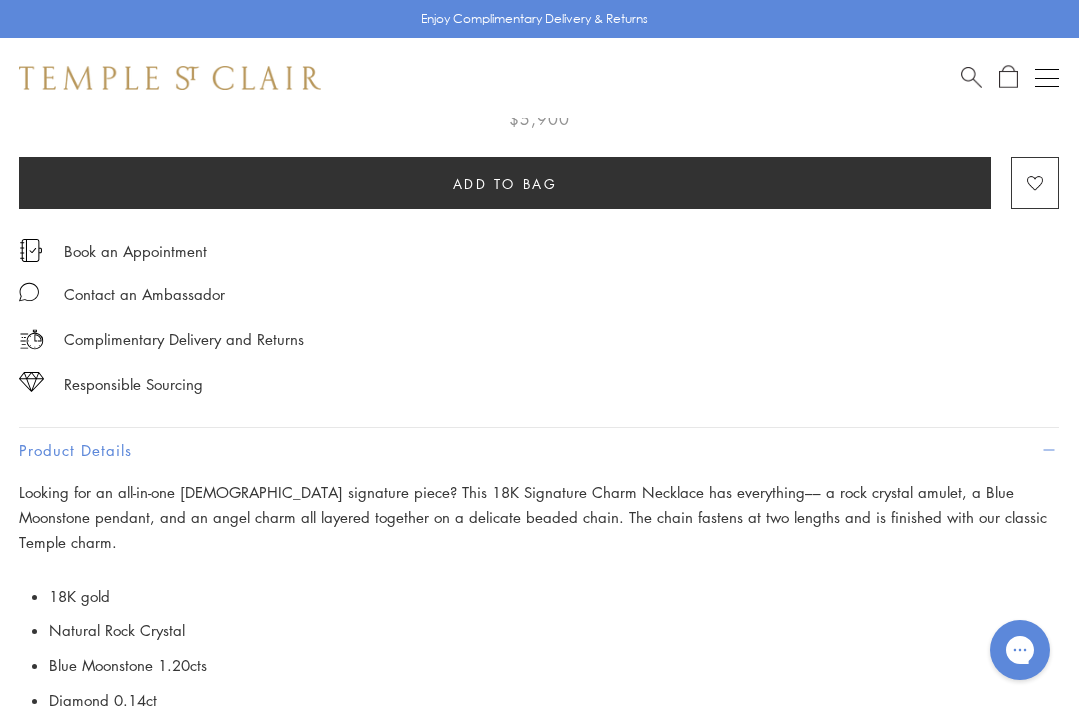 click on "18K gold" at bounding box center (554, 596) 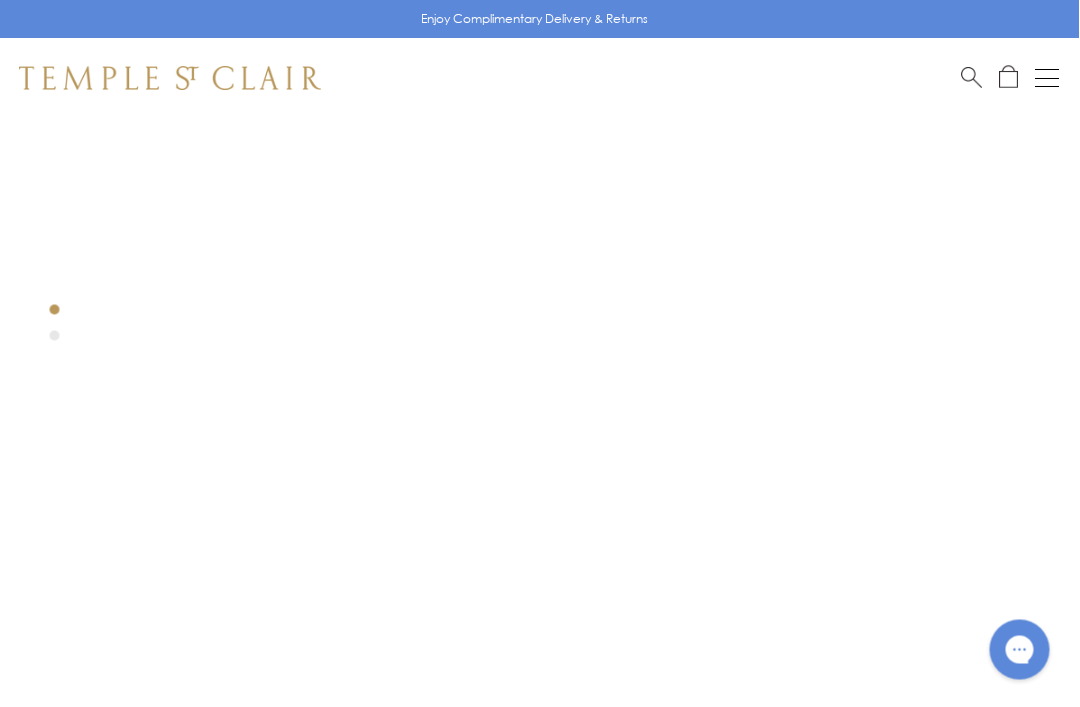 scroll, scrollTop: 79, scrollLeft: 0, axis: vertical 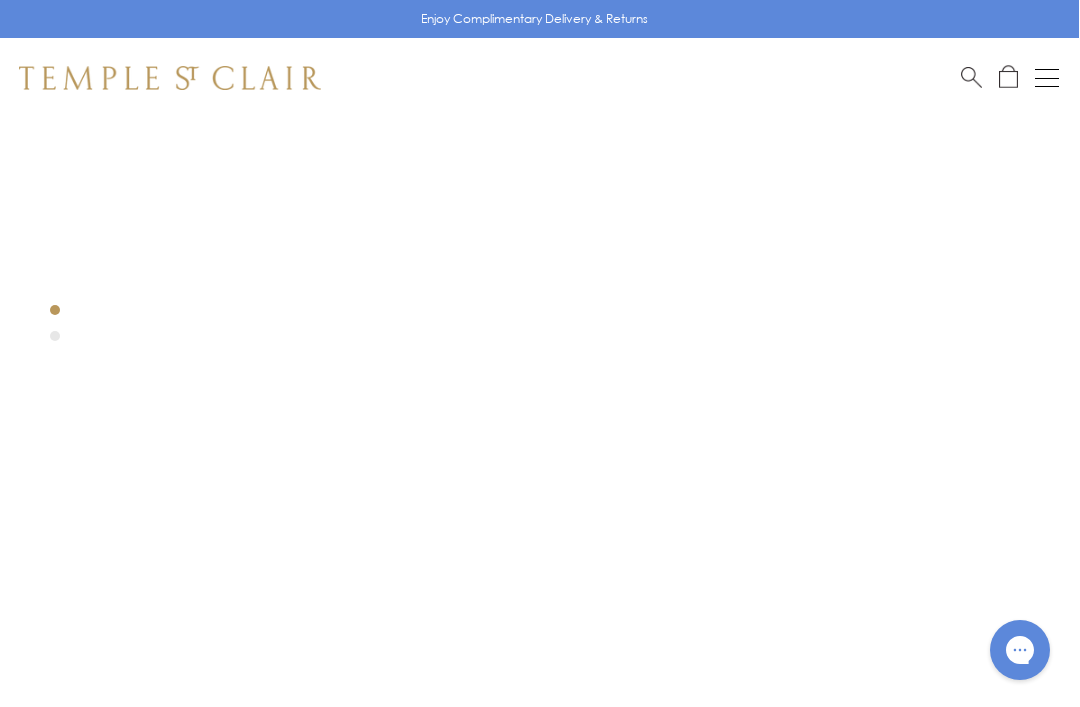click at bounding box center [509, 628] 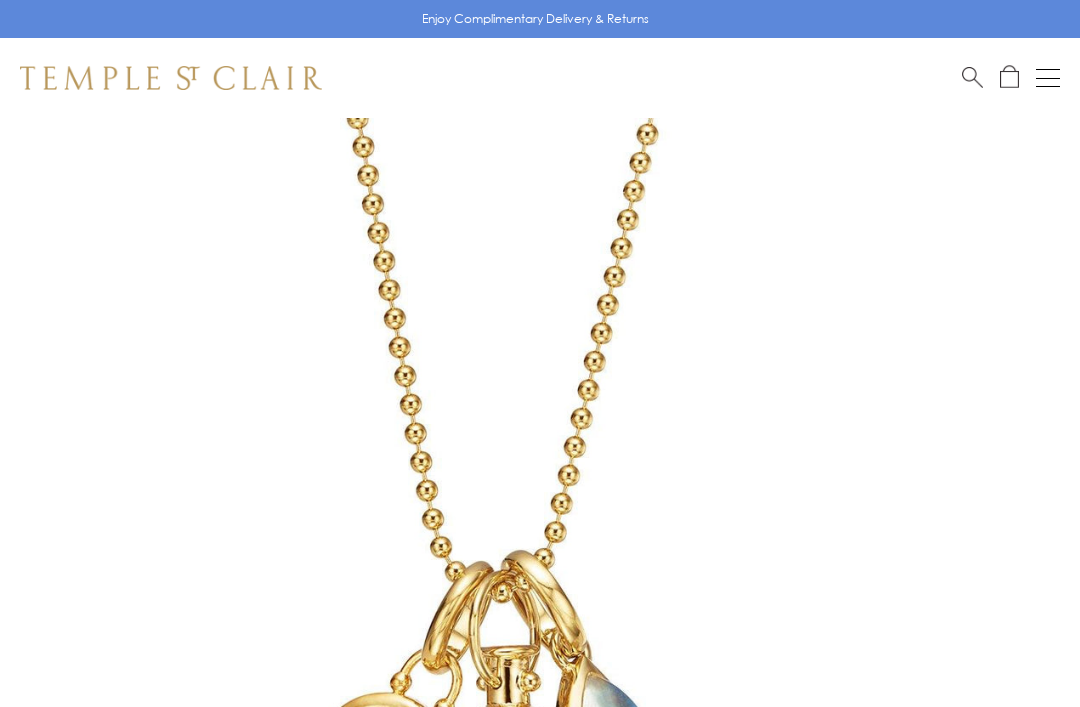 scroll, scrollTop: 0, scrollLeft: 0, axis: both 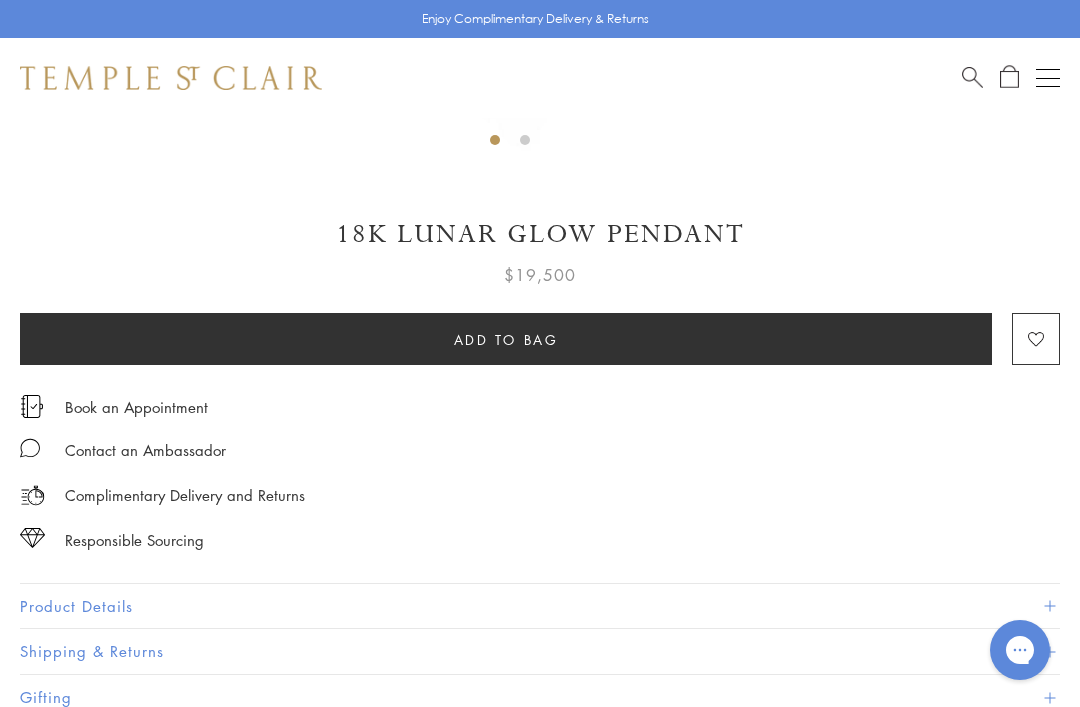 click on "Product Details" at bounding box center (540, 606) 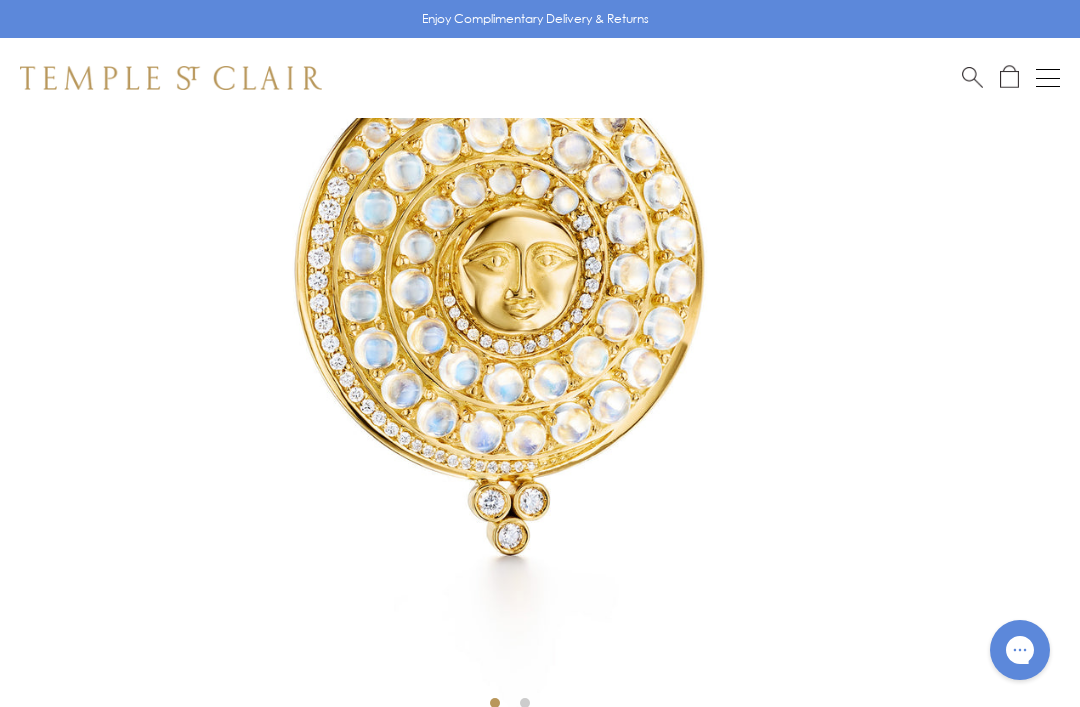 scroll, scrollTop: 555, scrollLeft: 0, axis: vertical 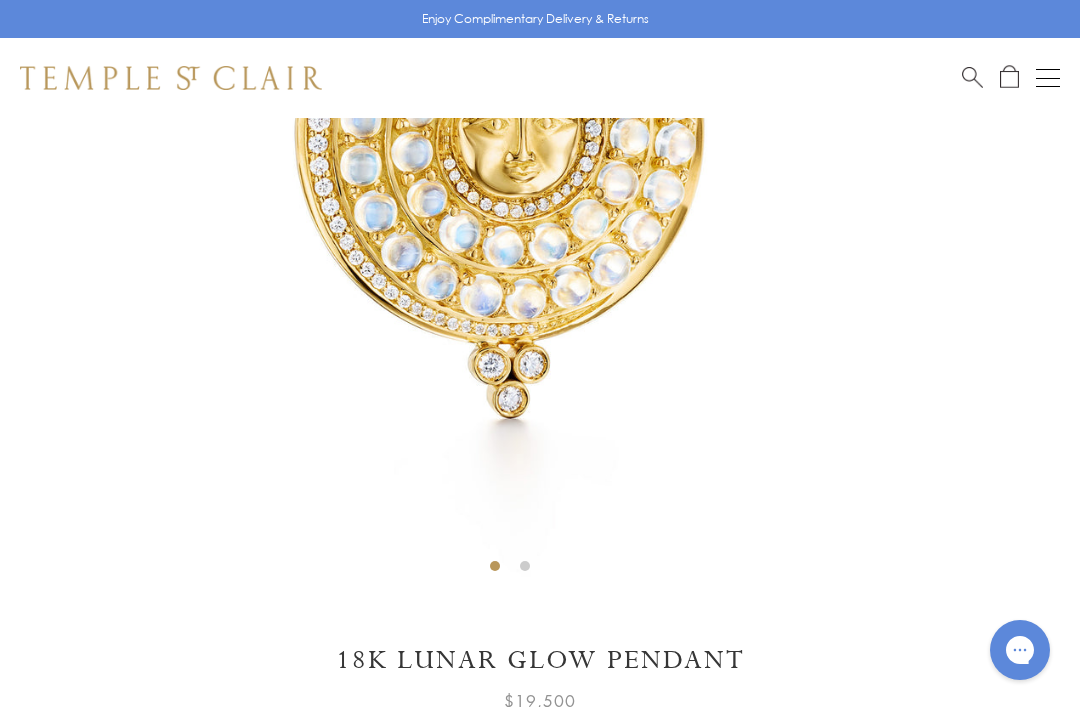 click at bounding box center (510, 73) 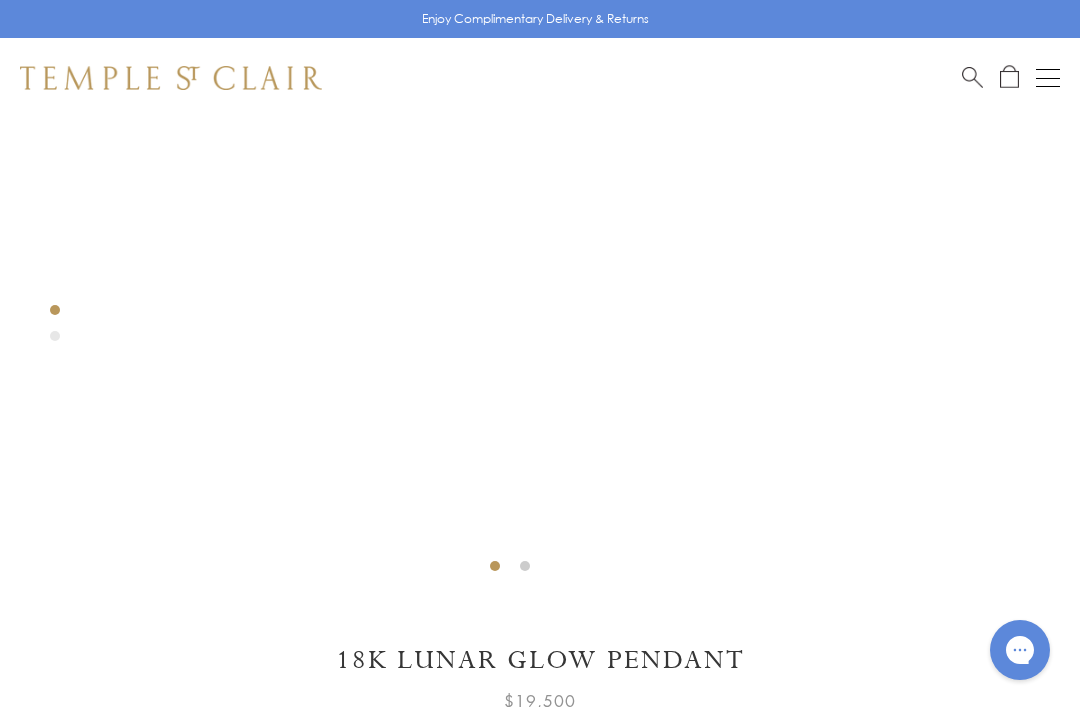 click at bounding box center [972, 77] 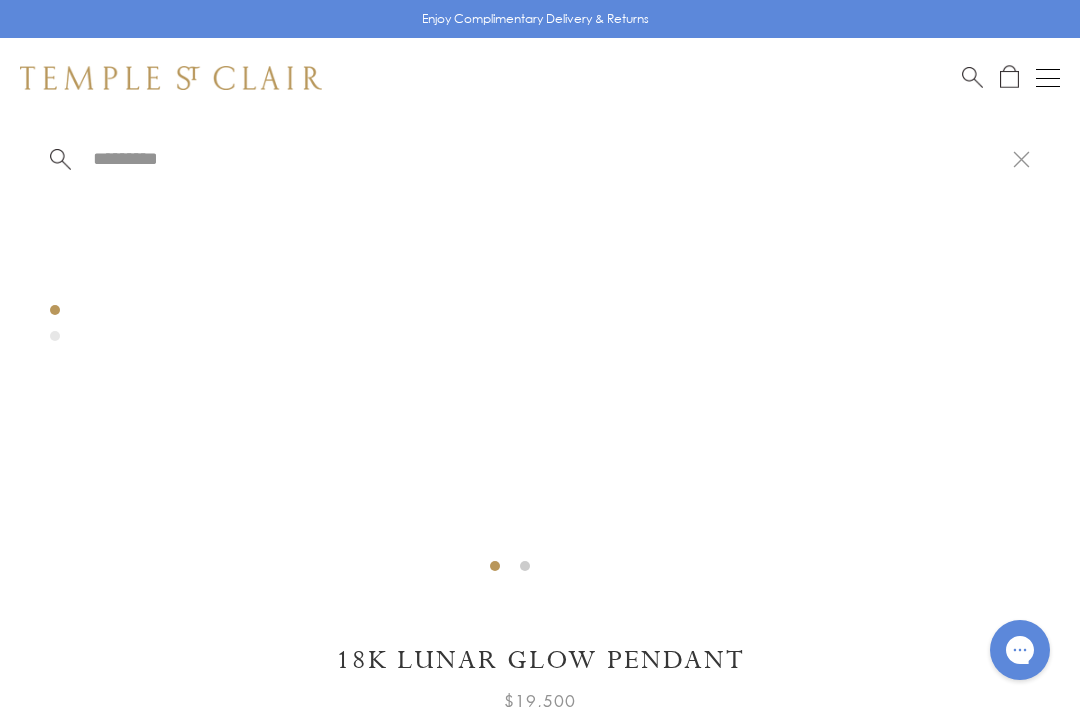 click at bounding box center (1048, 78) 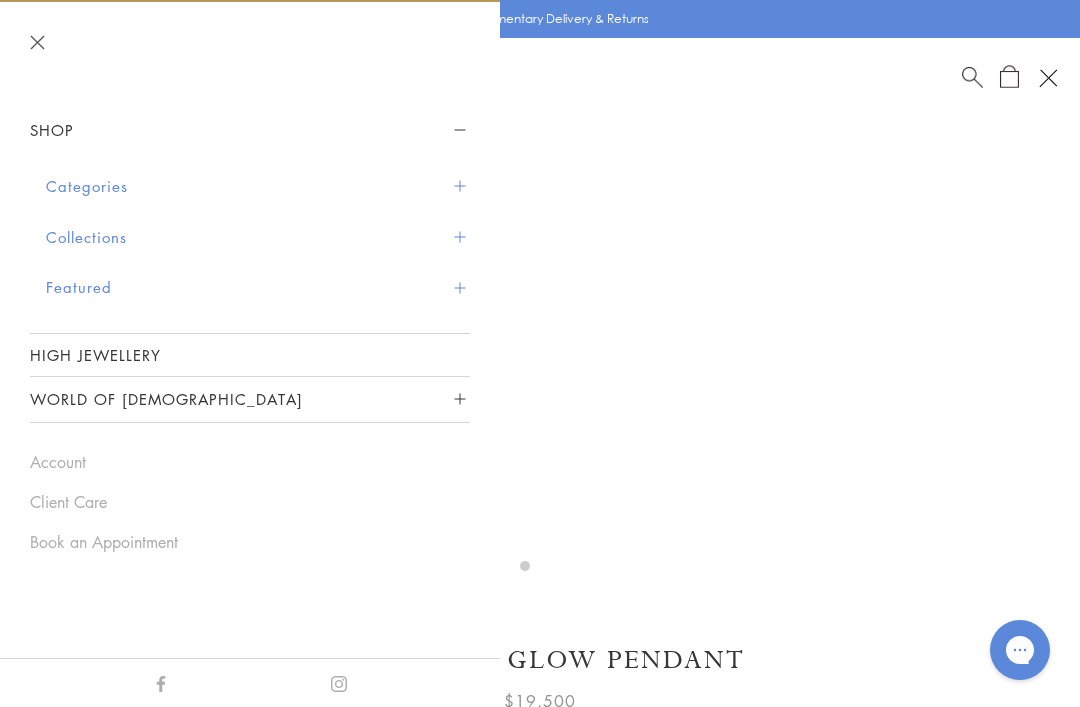 click on "Categories" at bounding box center [258, 186] 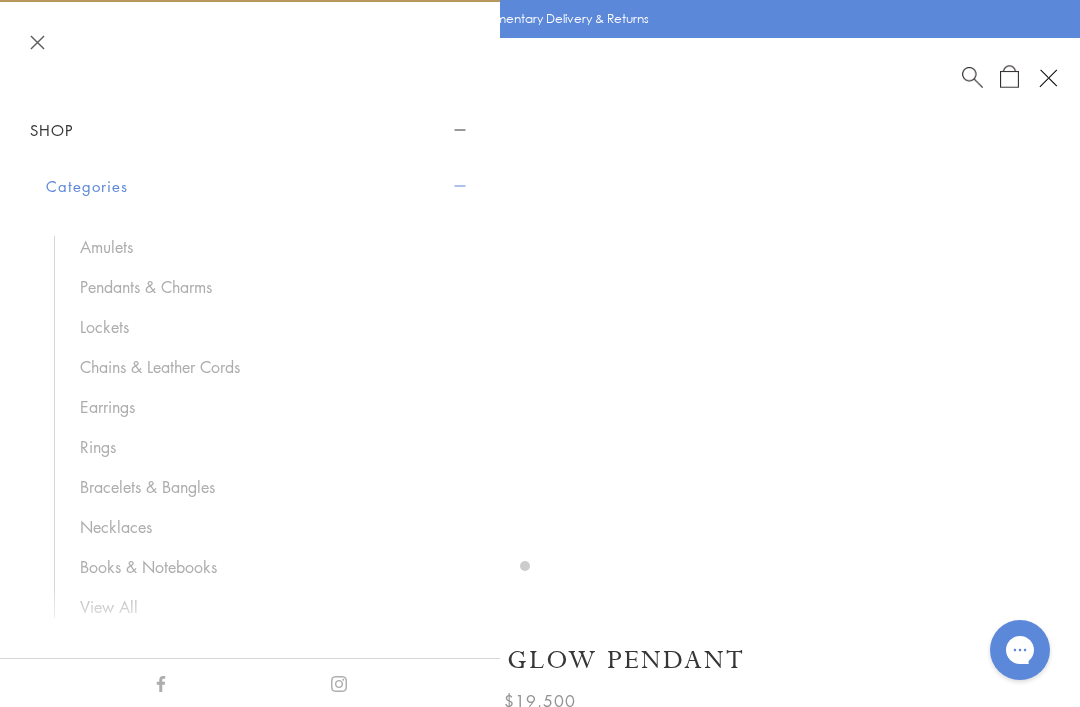 click on "Earrings" at bounding box center (265, 407) 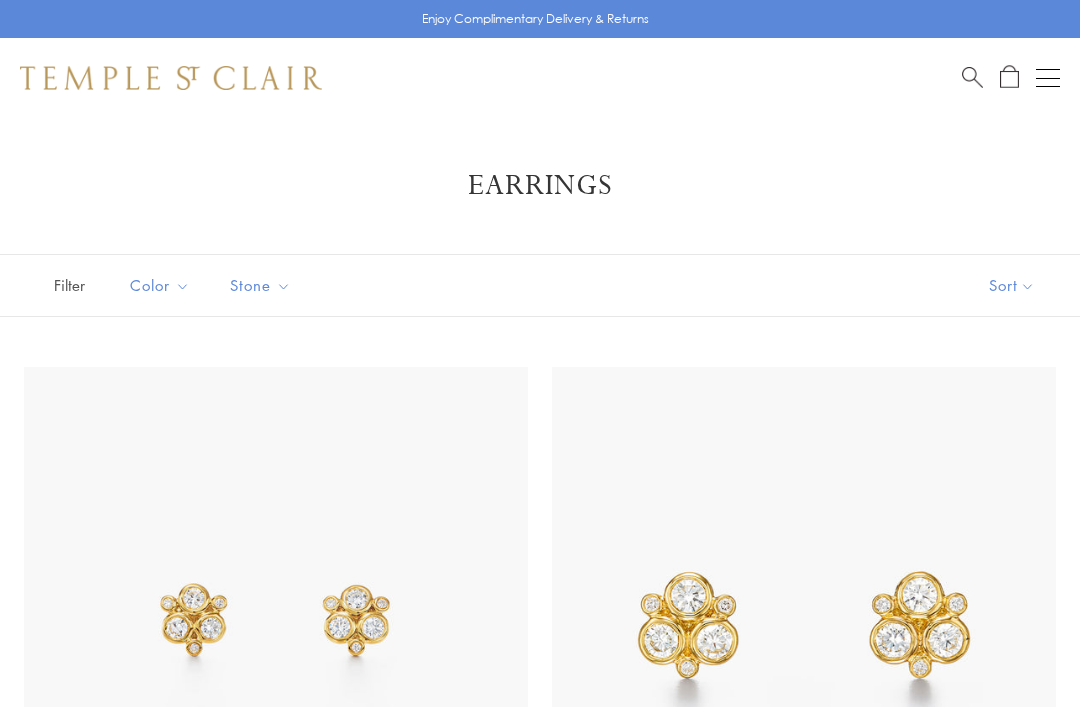 scroll, scrollTop: 0, scrollLeft: 0, axis: both 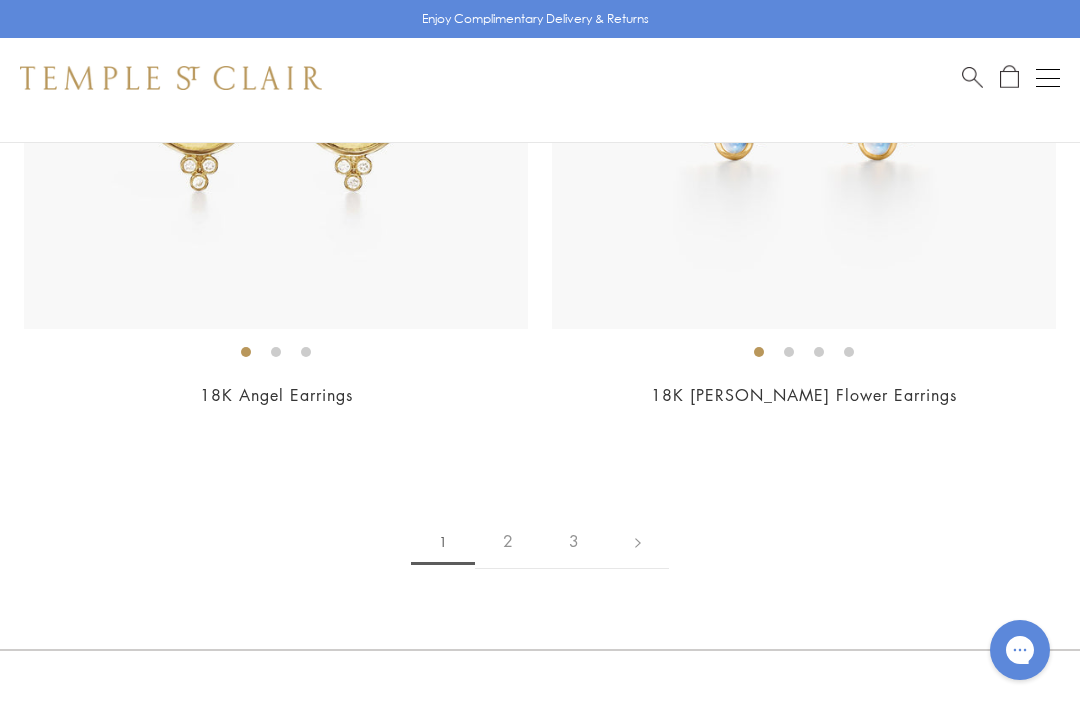 click on "2" at bounding box center [508, 541] 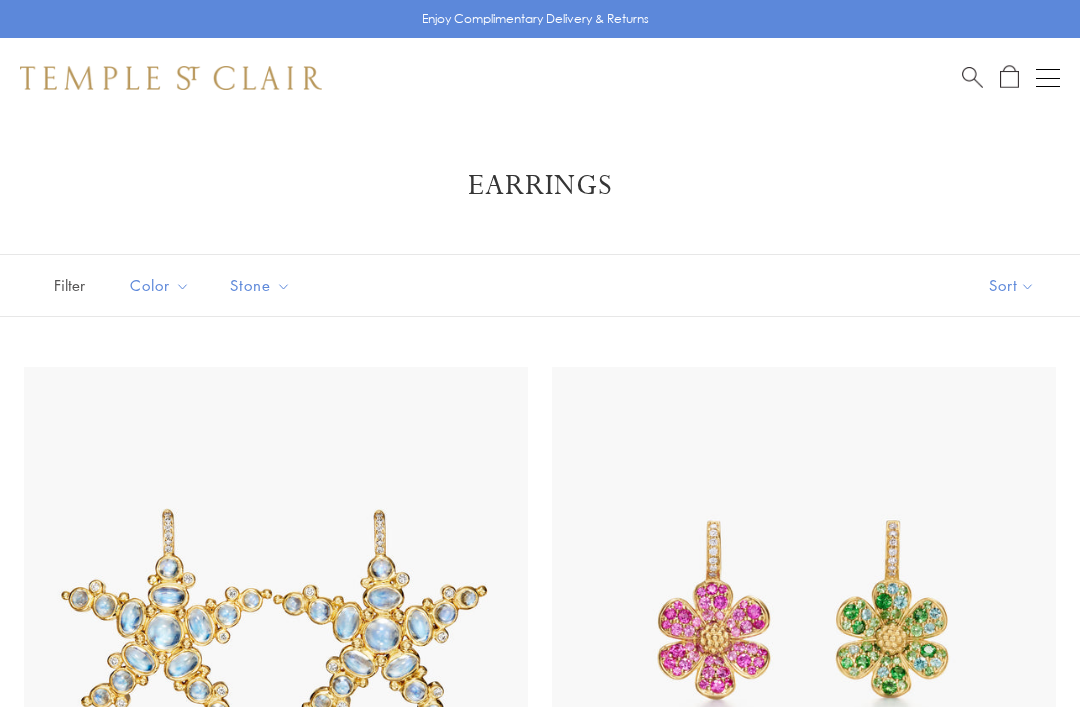 scroll, scrollTop: 0, scrollLeft: 0, axis: both 